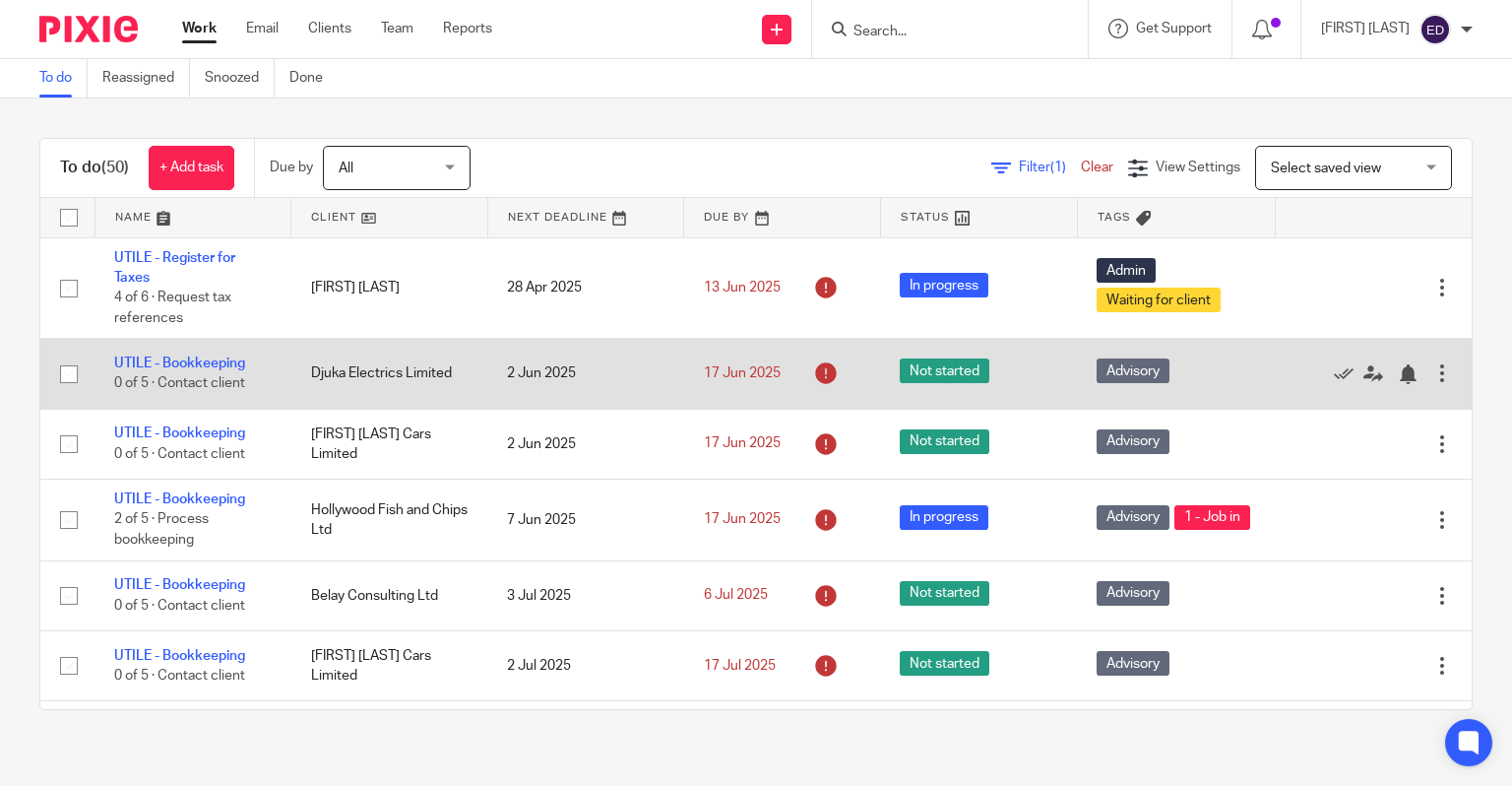 scroll, scrollTop: 0, scrollLeft: 0, axis: both 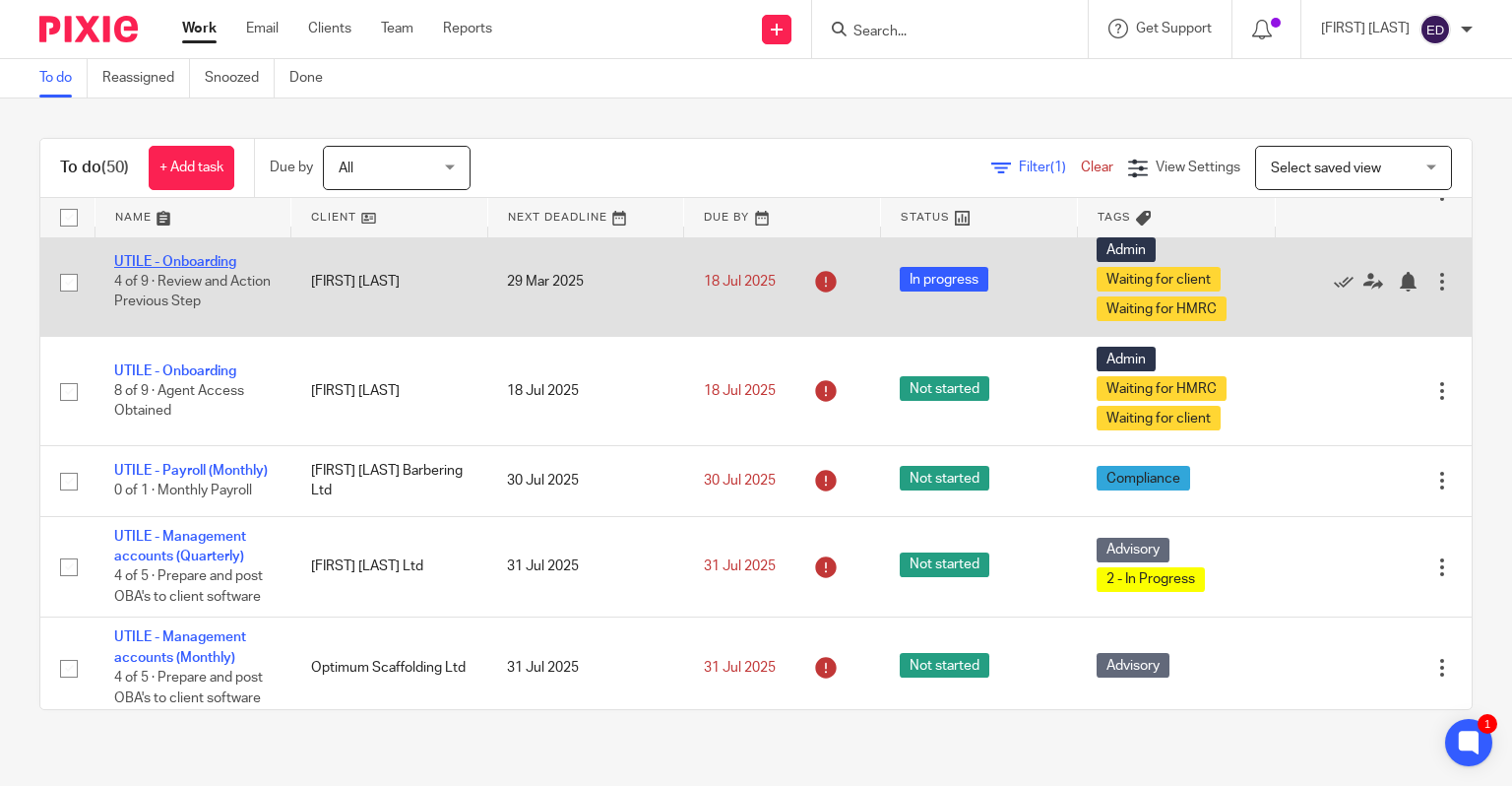 click on "UTILE - Onboarding" at bounding box center (175, 262) 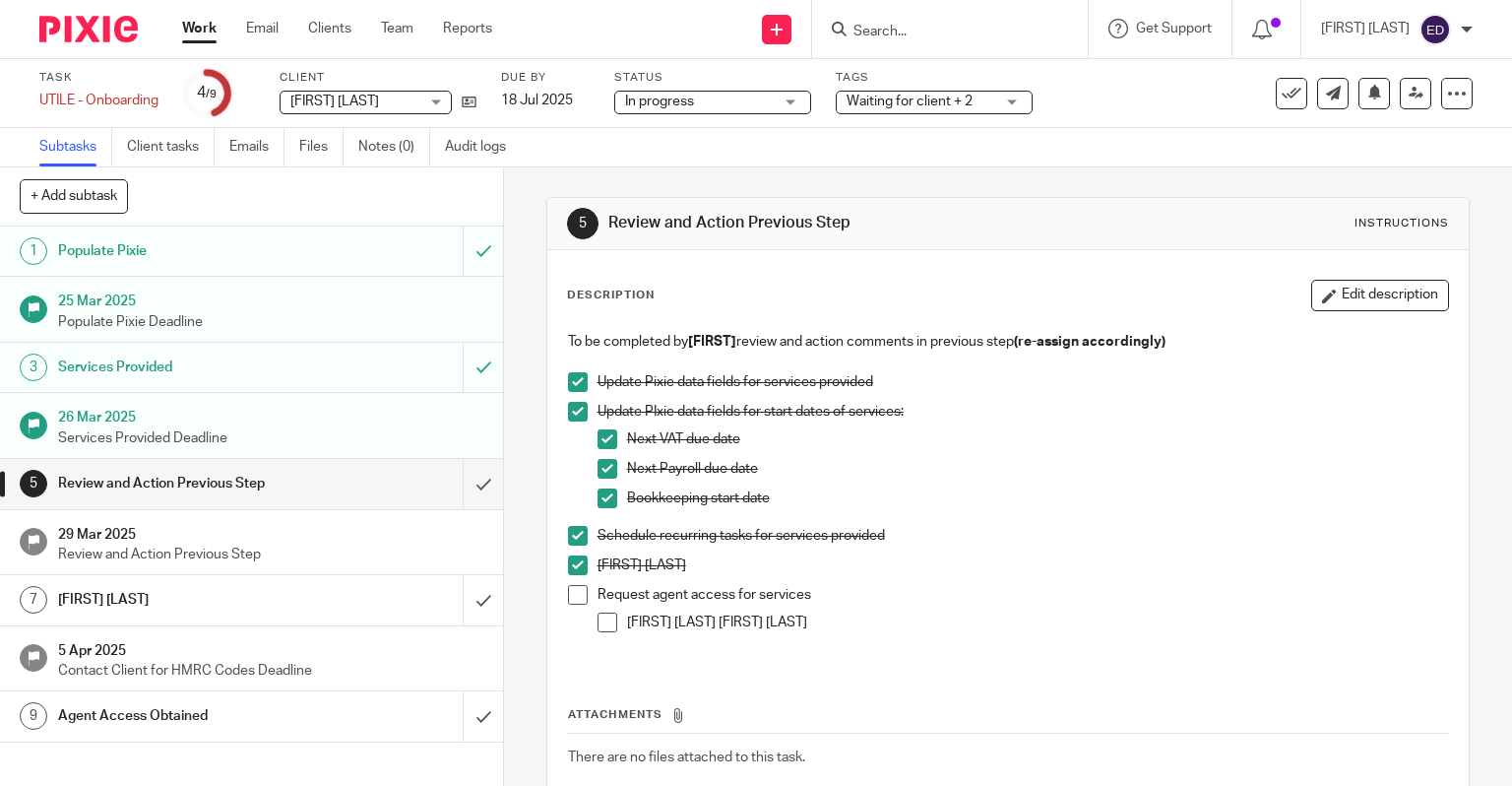 scroll, scrollTop: 0, scrollLeft: 0, axis: both 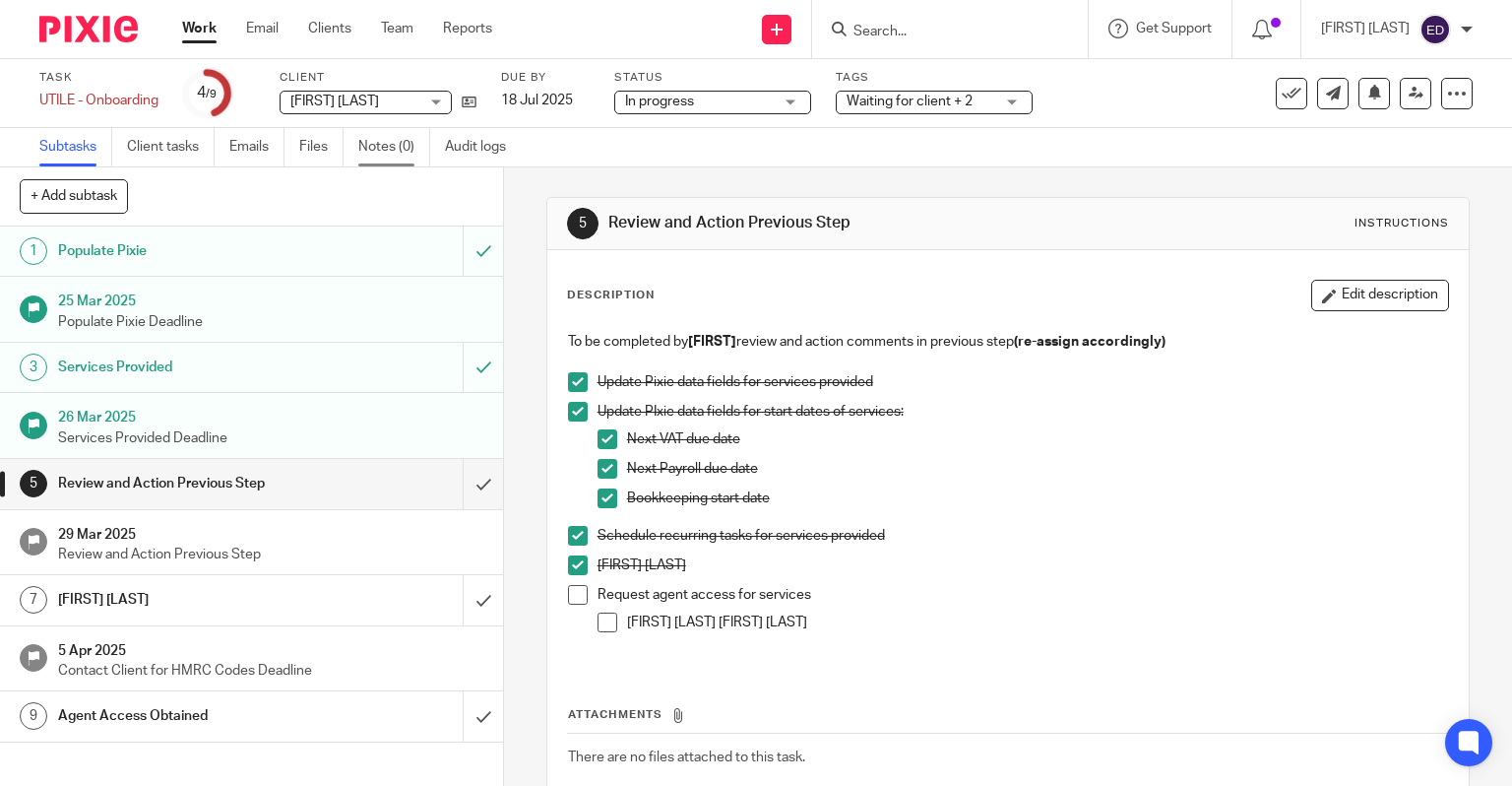 click on "Notes (0)" at bounding box center [394, 147] 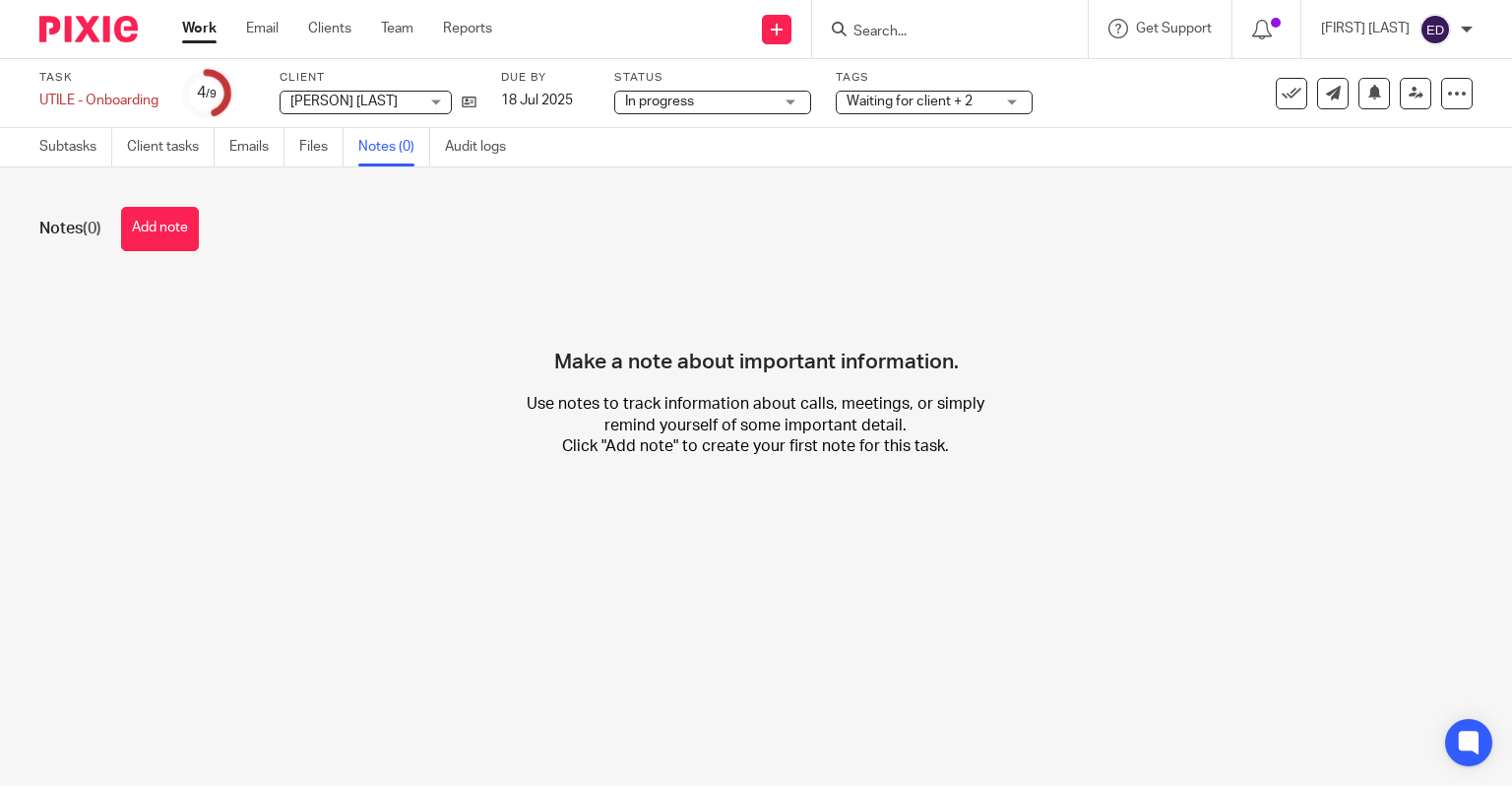 scroll, scrollTop: 0, scrollLeft: 0, axis: both 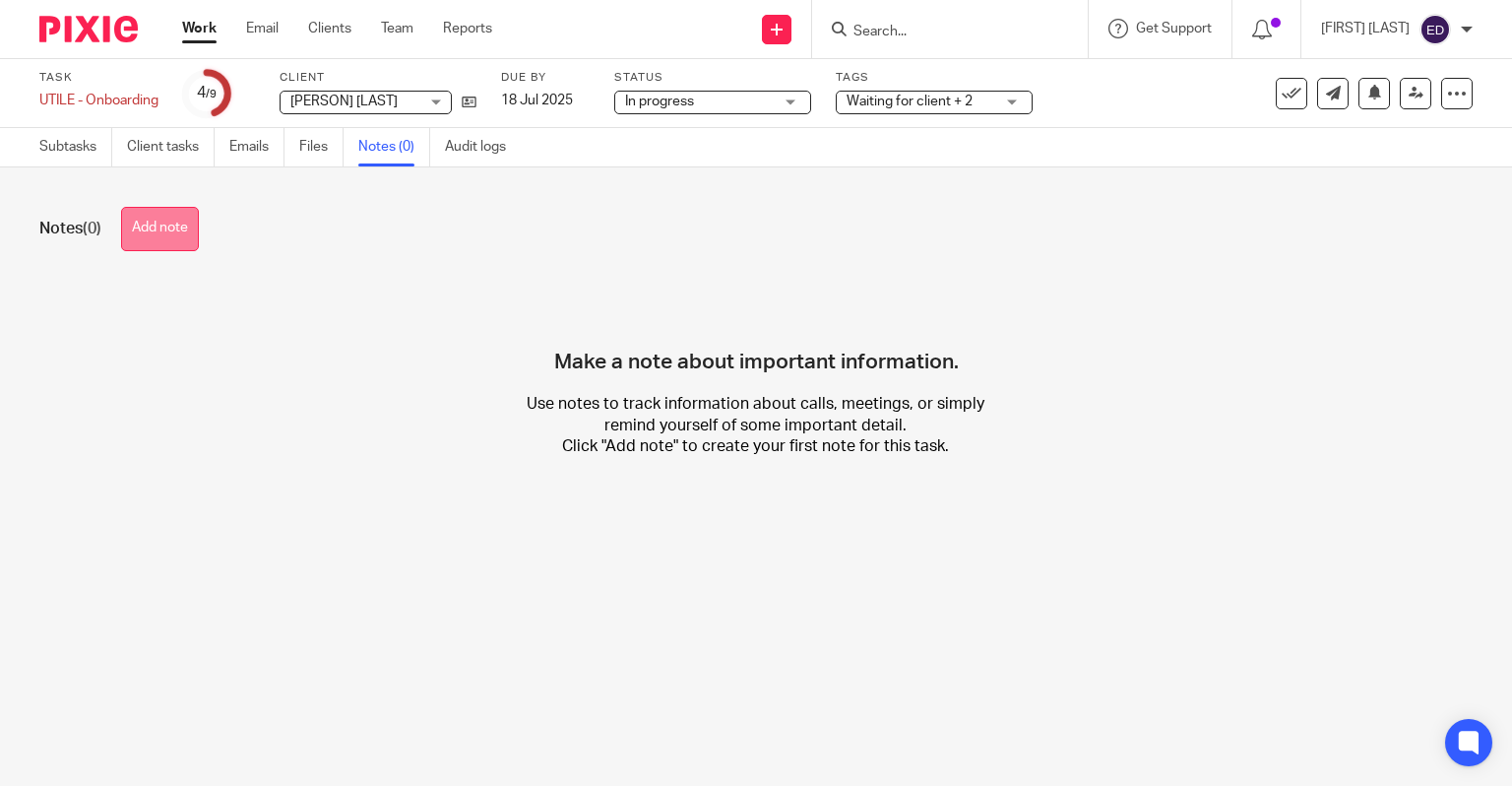 click on "Add note" at bounding box center (159, 229) 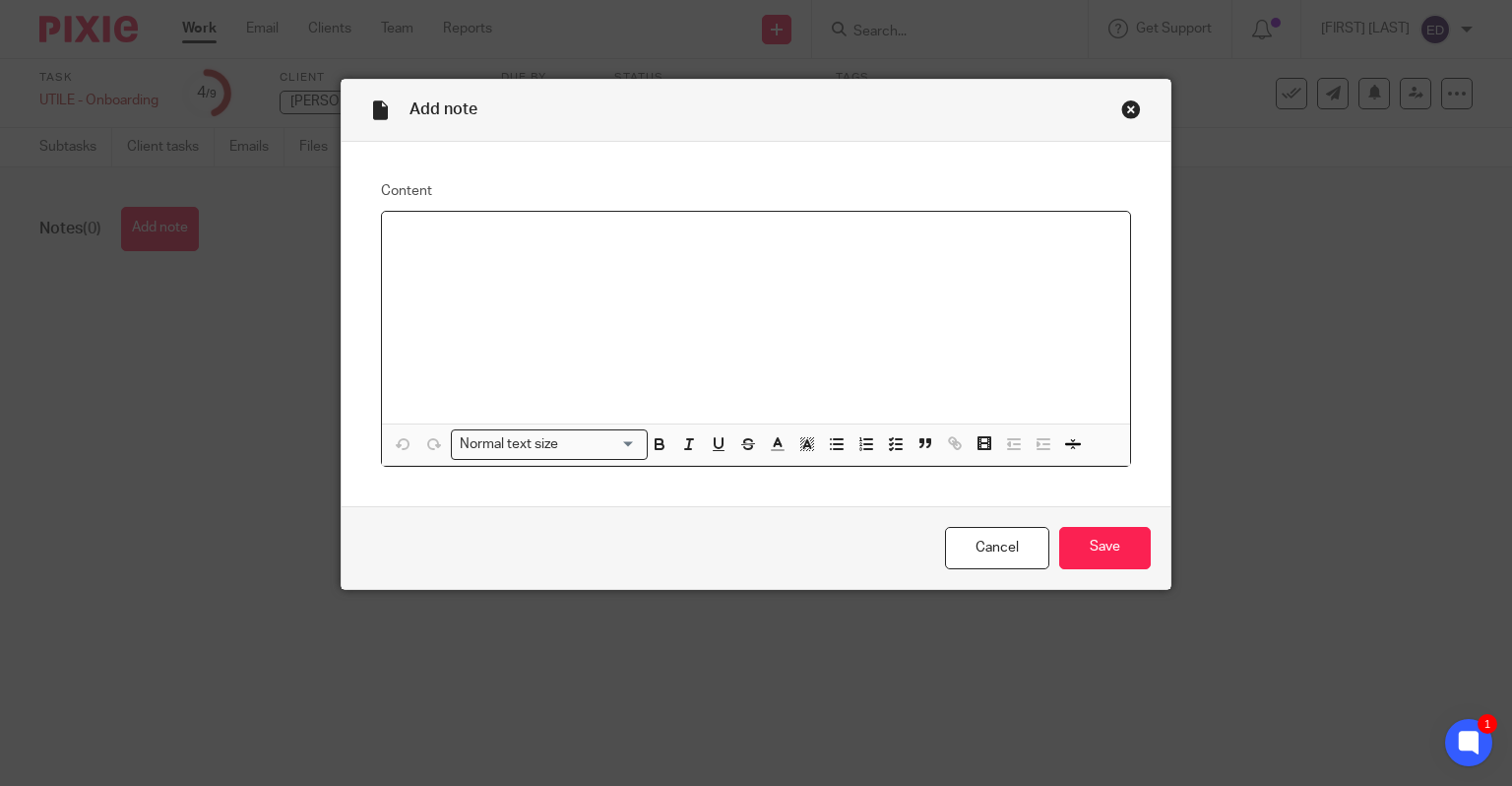 type 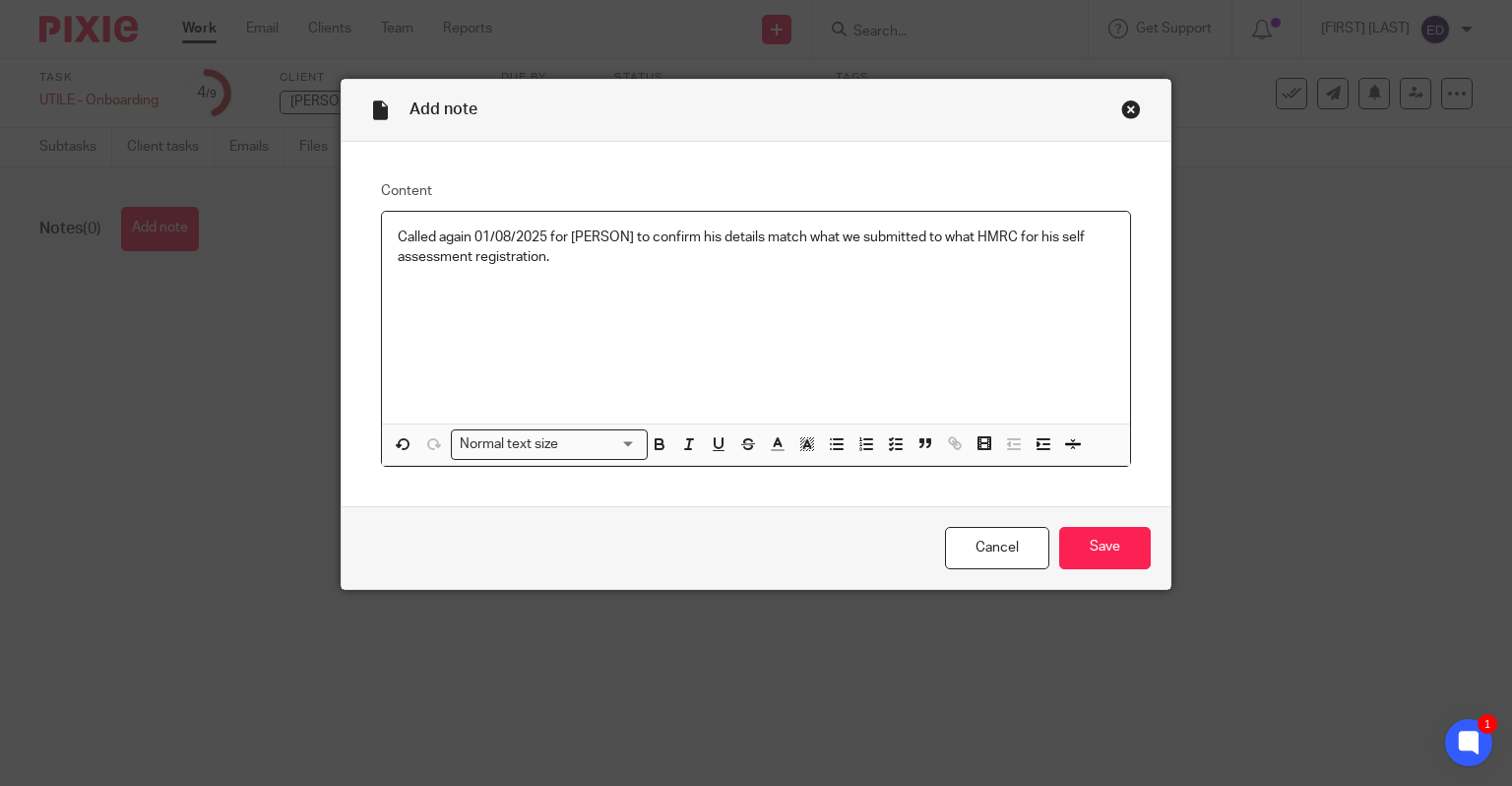 click on "Called again 01/08/2025 for Ayaan to confirm his details match what we submitted to what HMRC for his self assessment registration." at bounding box center [756, 247] 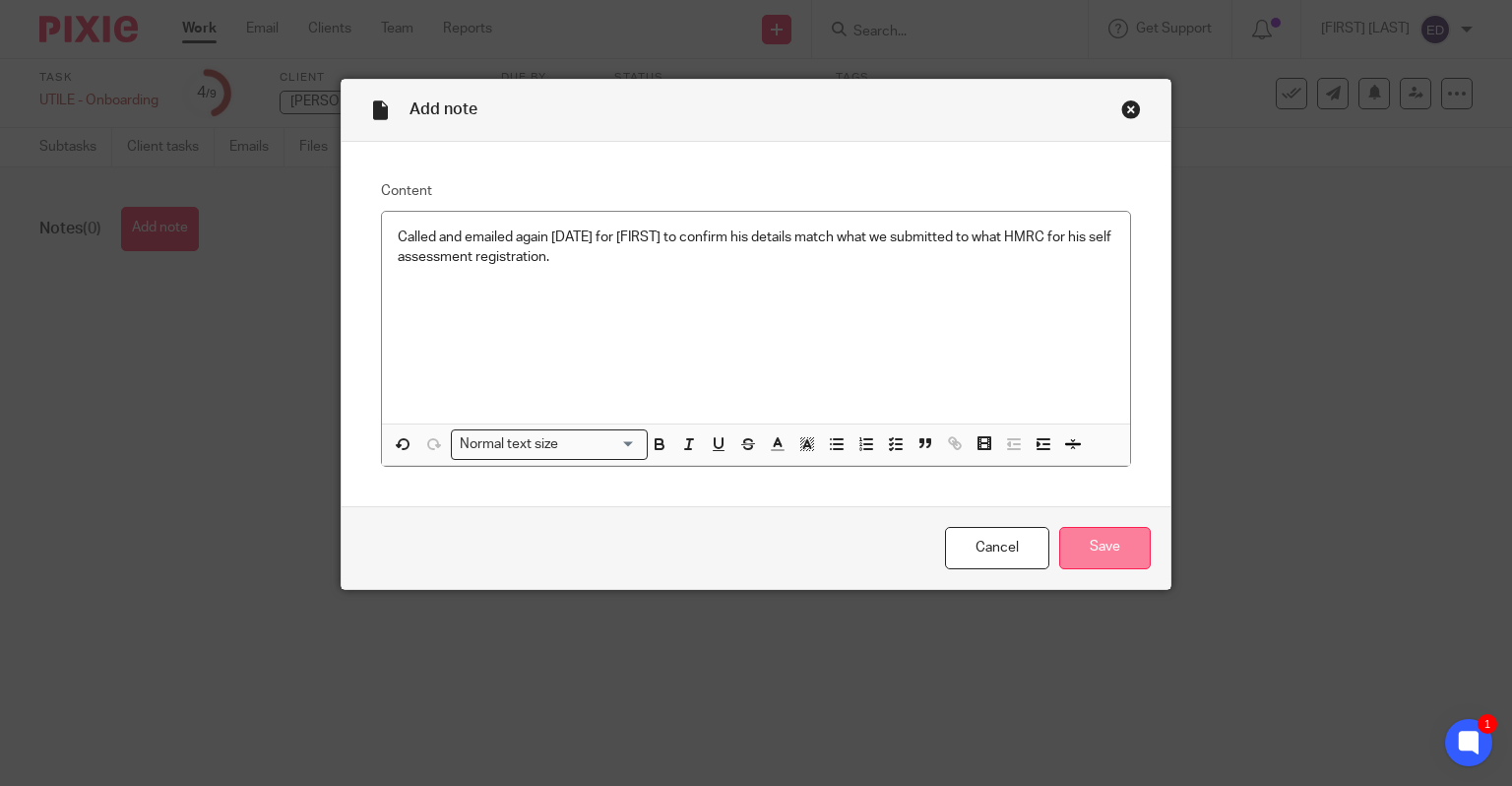 click on "Save" at bounding box center [1104, 548] 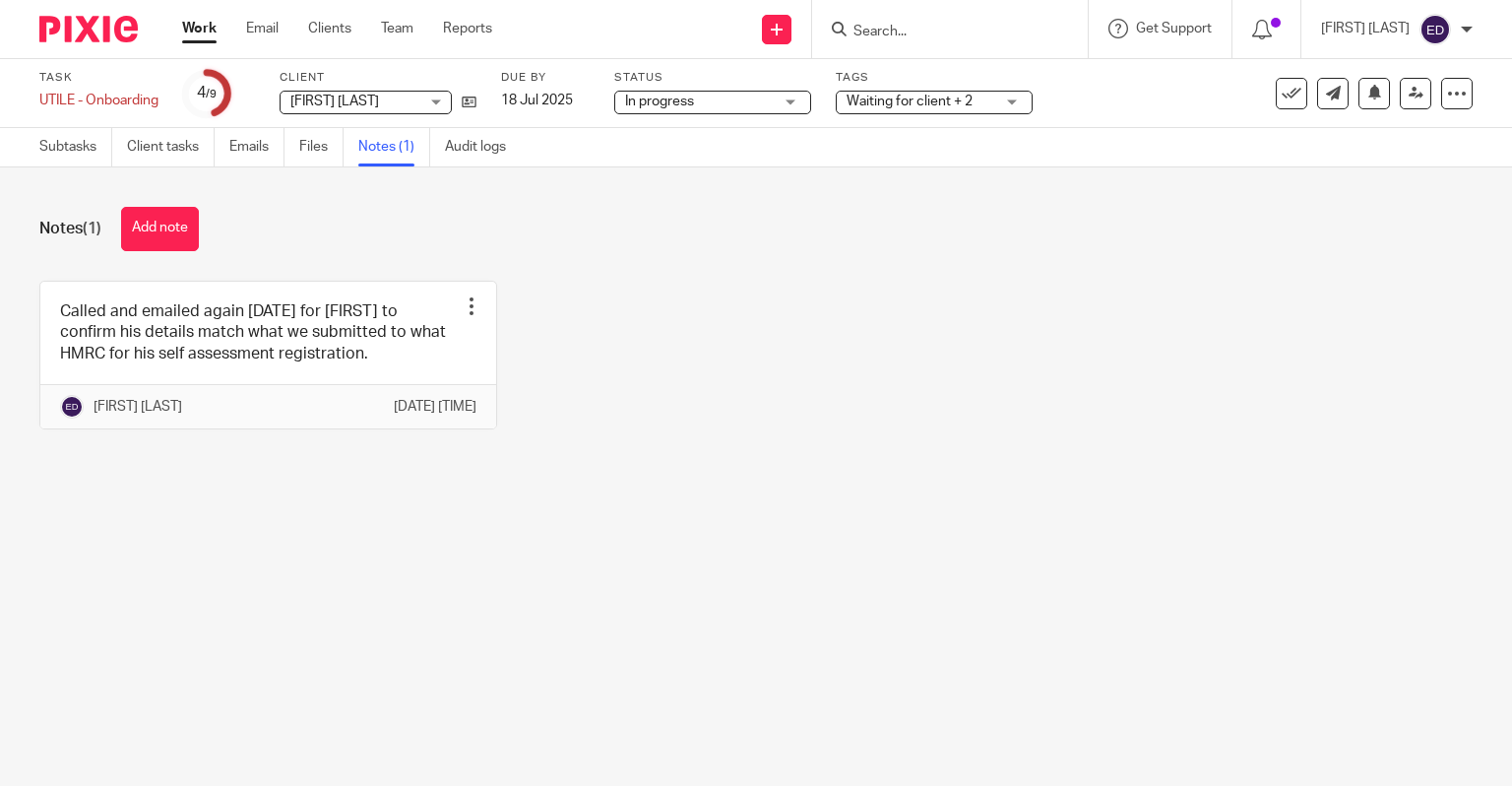 scroll, scrollTop: 0, scrollLeft: 0, axis: both 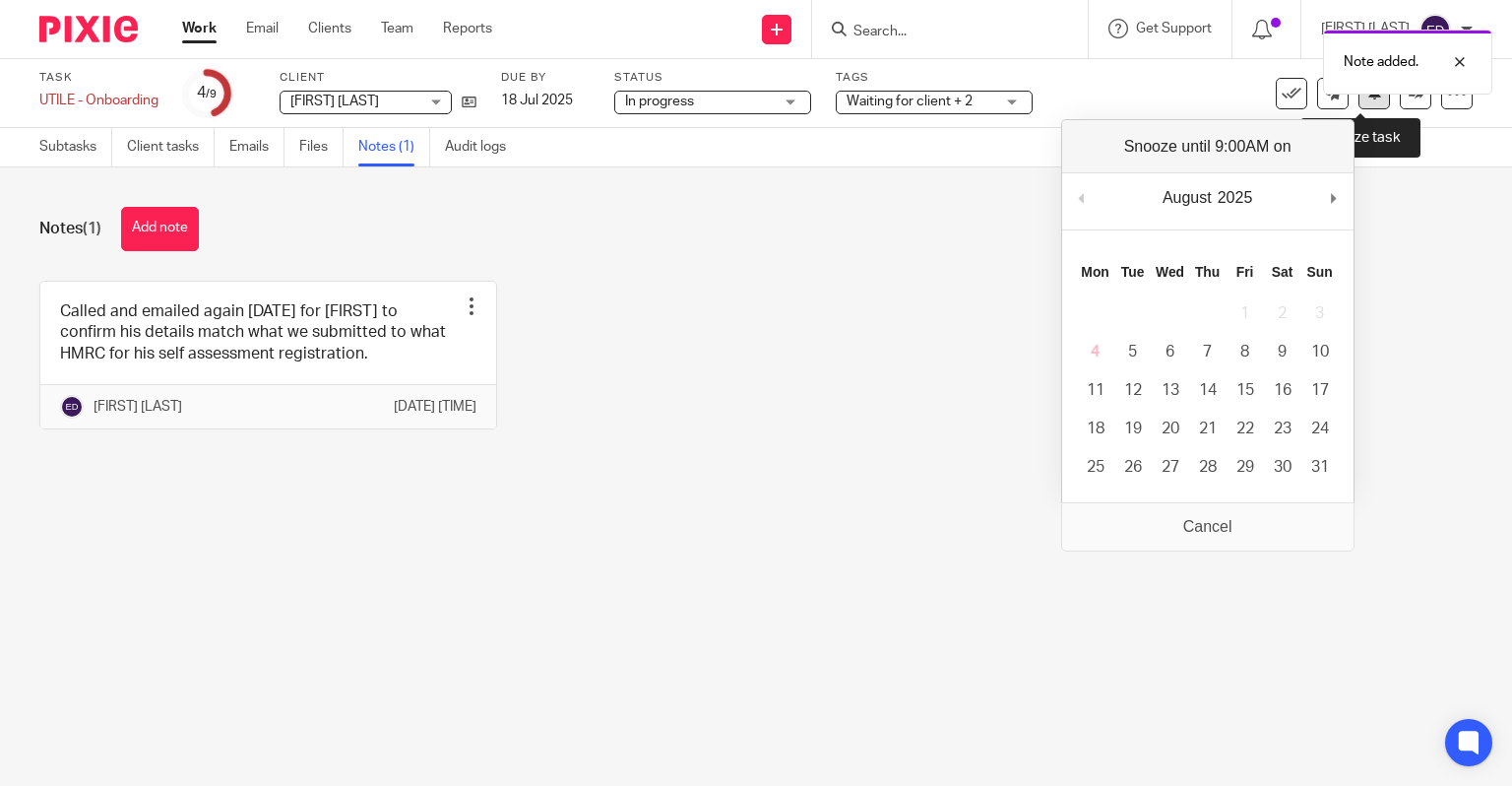 click at bounding box center (1374, 94) 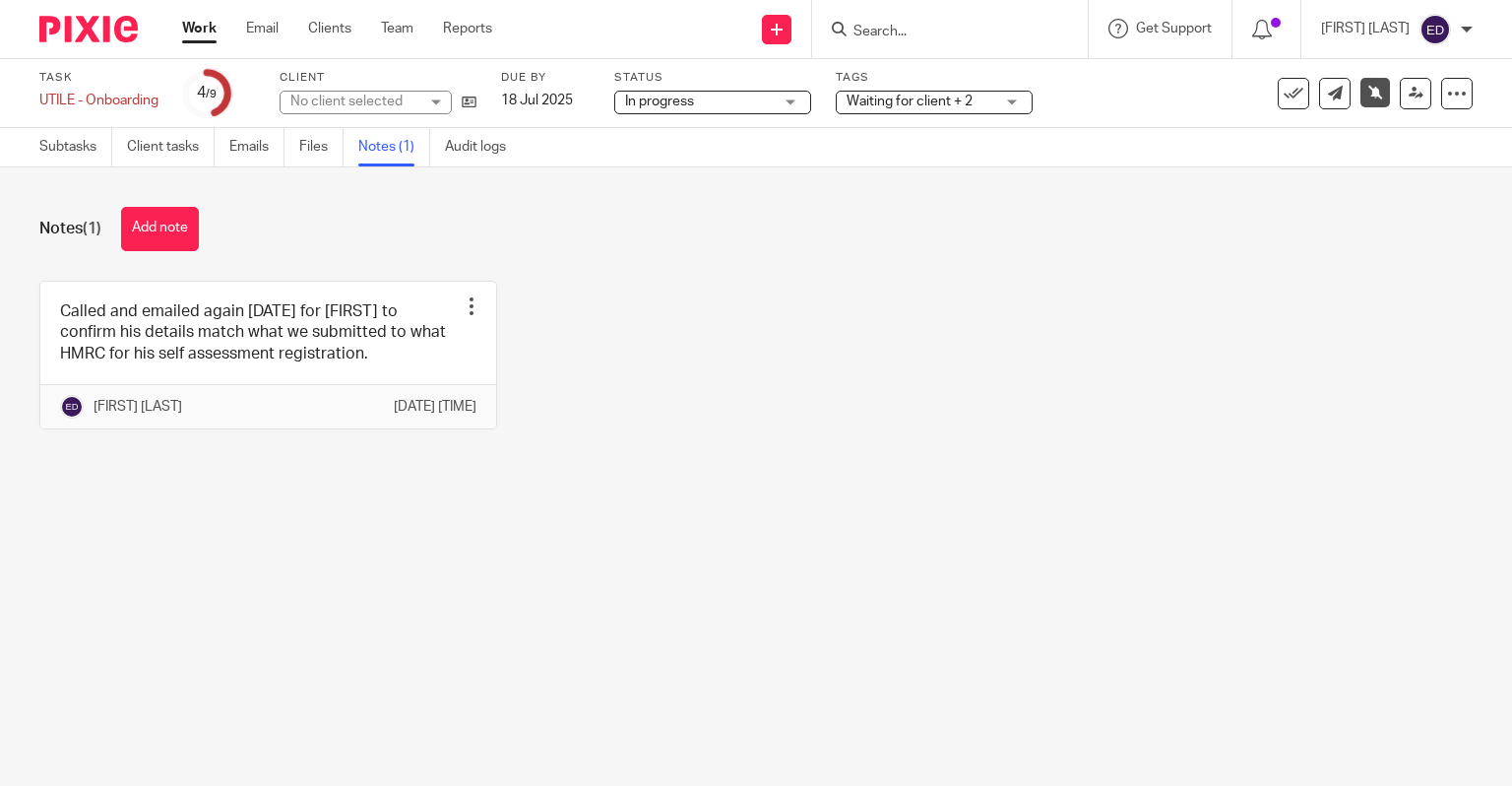 scroll, scrollTop: 0, scrollLeft: 0, axis: both 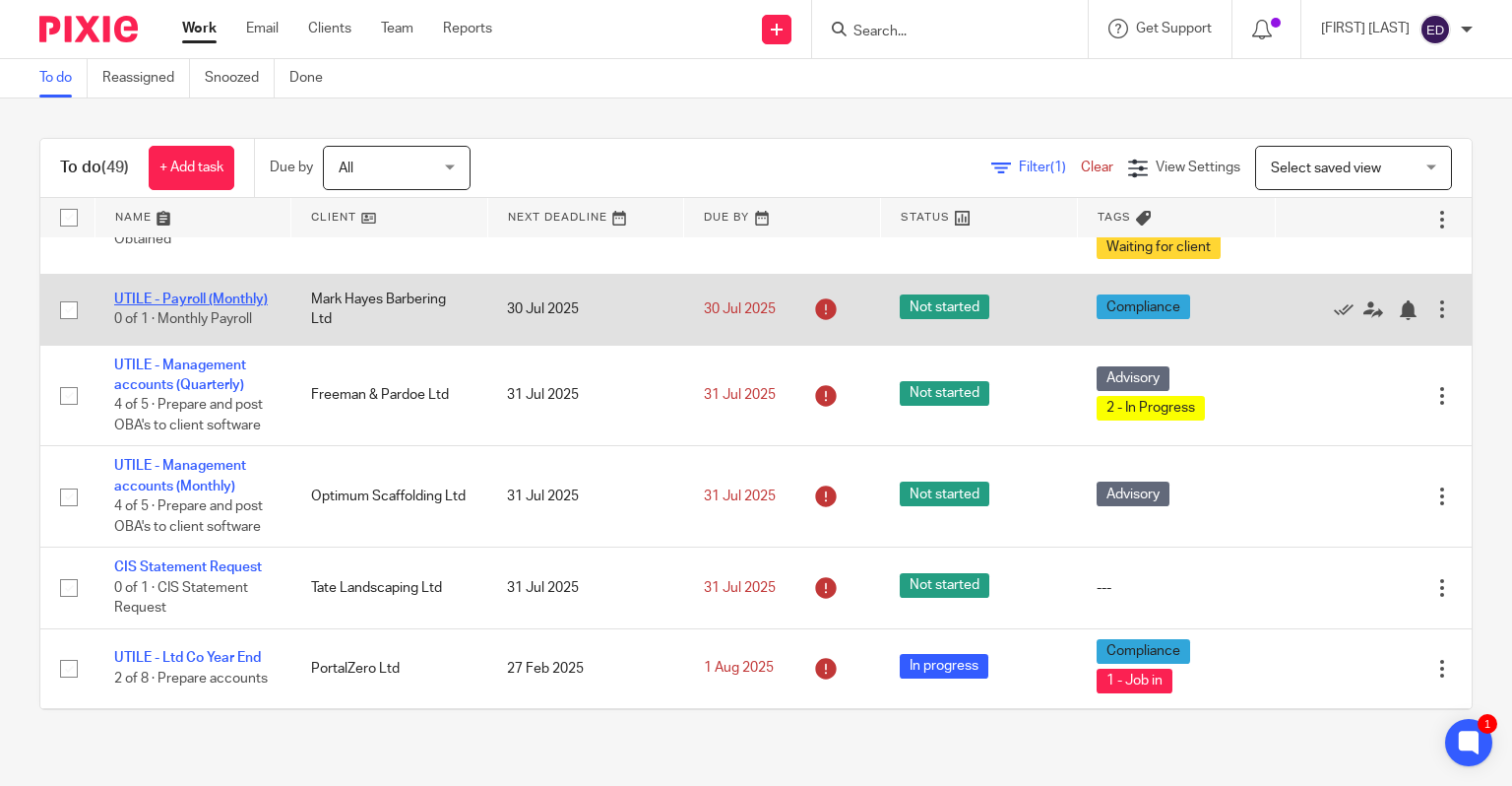 click on "UTILE - Payroll (Monthly)" 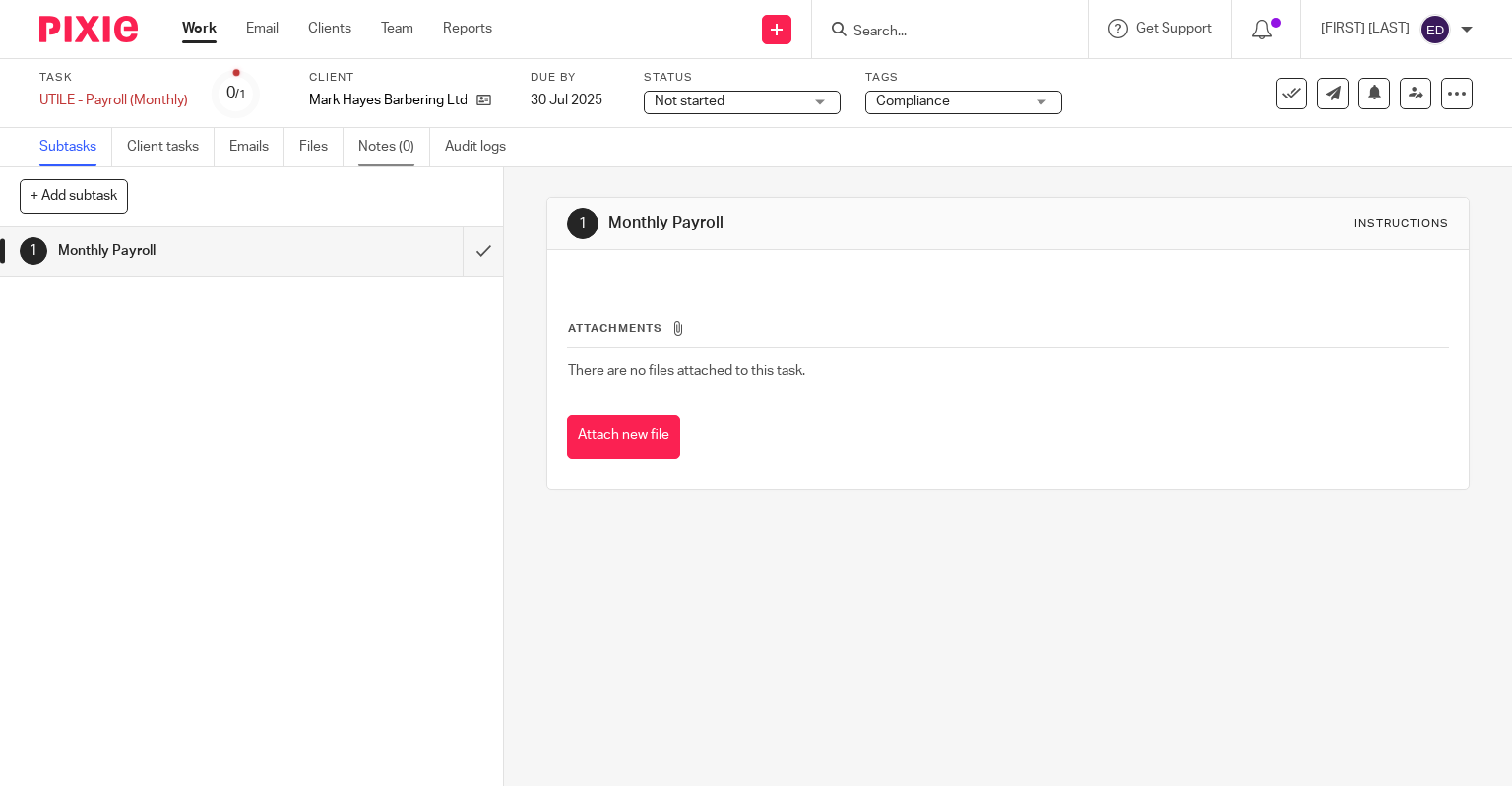 scroll, scrollTop: 0, scrollLeft: 0, axis: both 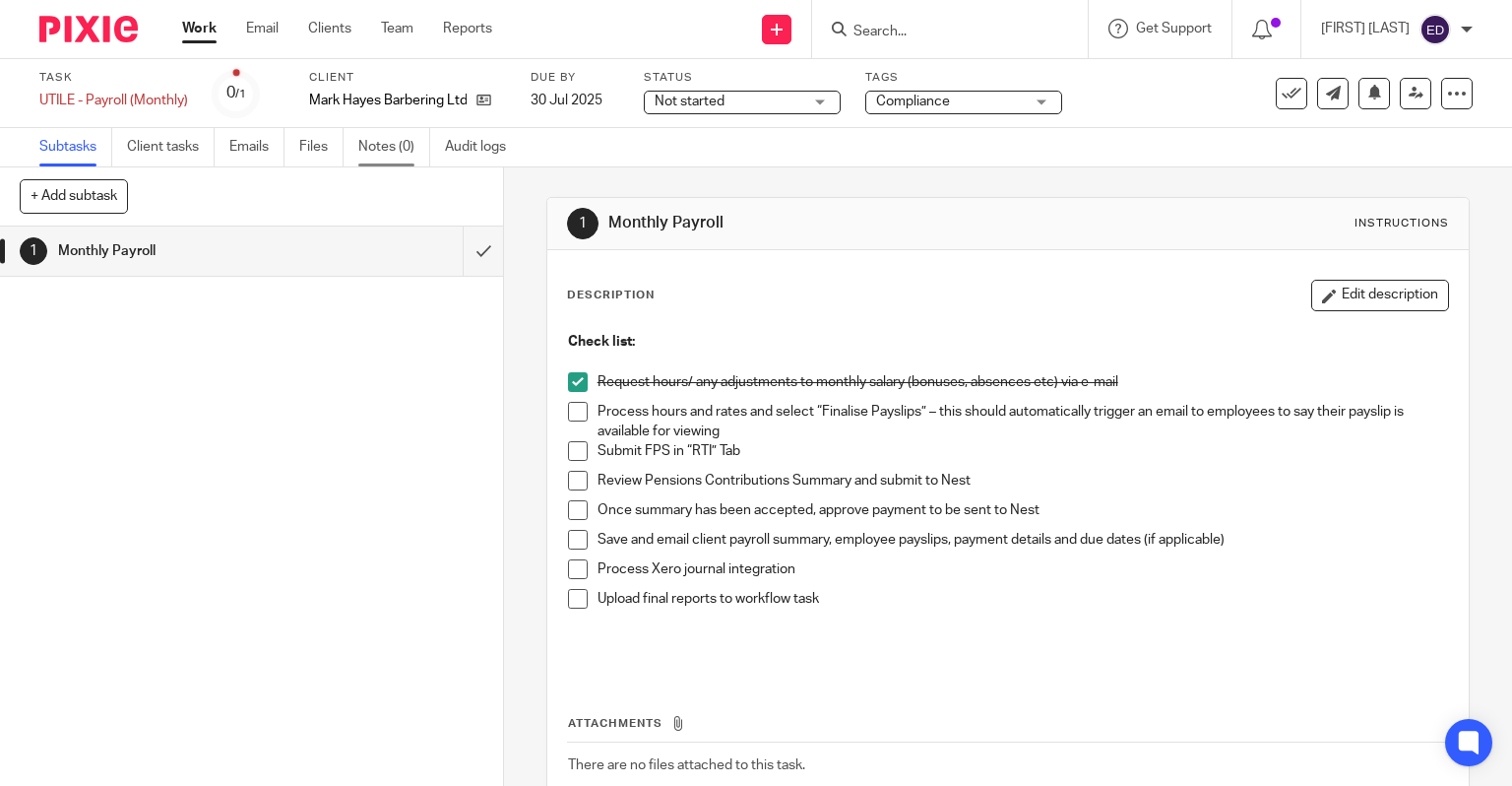 click on "Notes (0)" at bounding box center (394, 147) 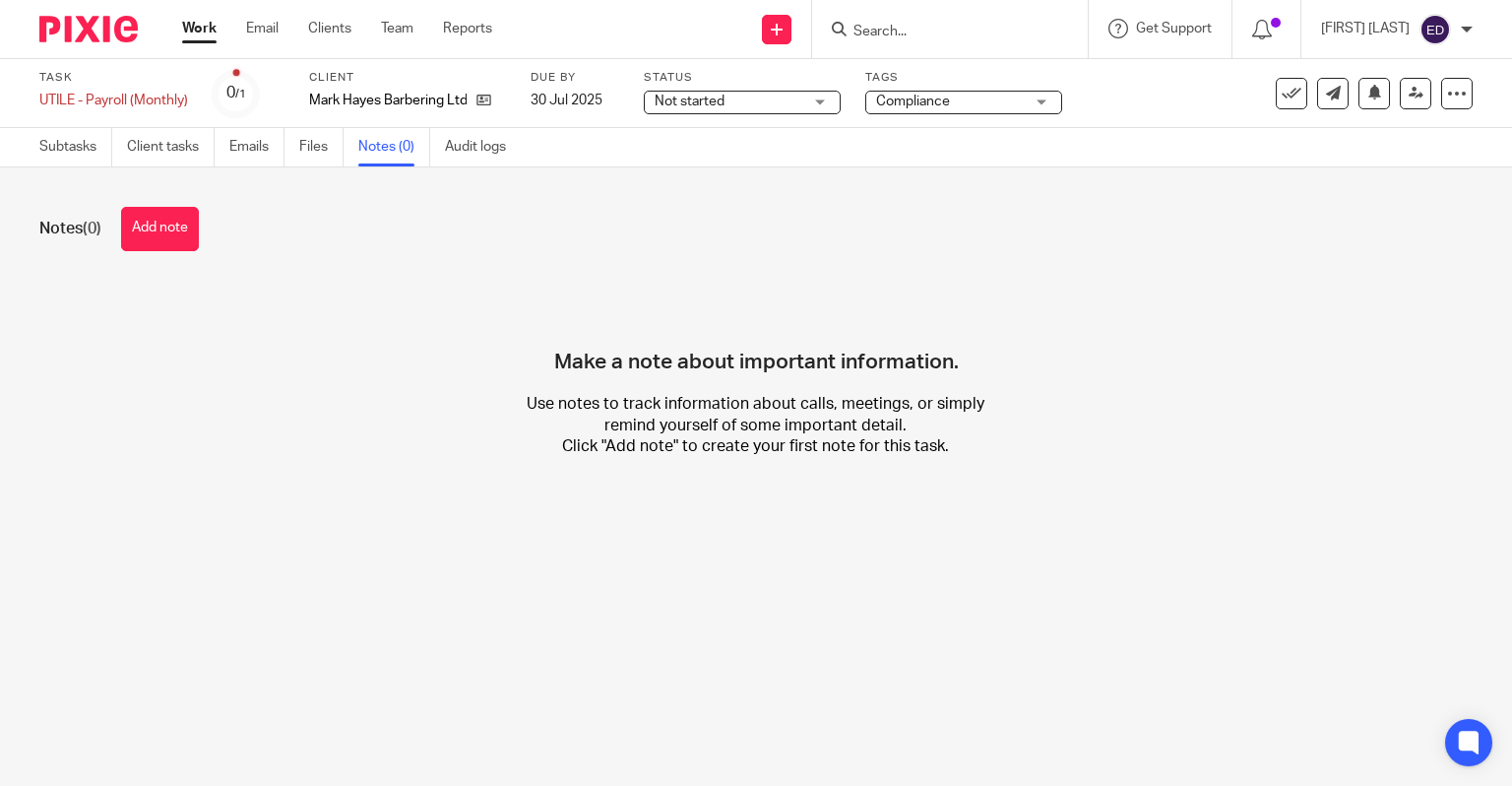 scroll, scrollTop: 0, scrollLeft: 0, axis: both 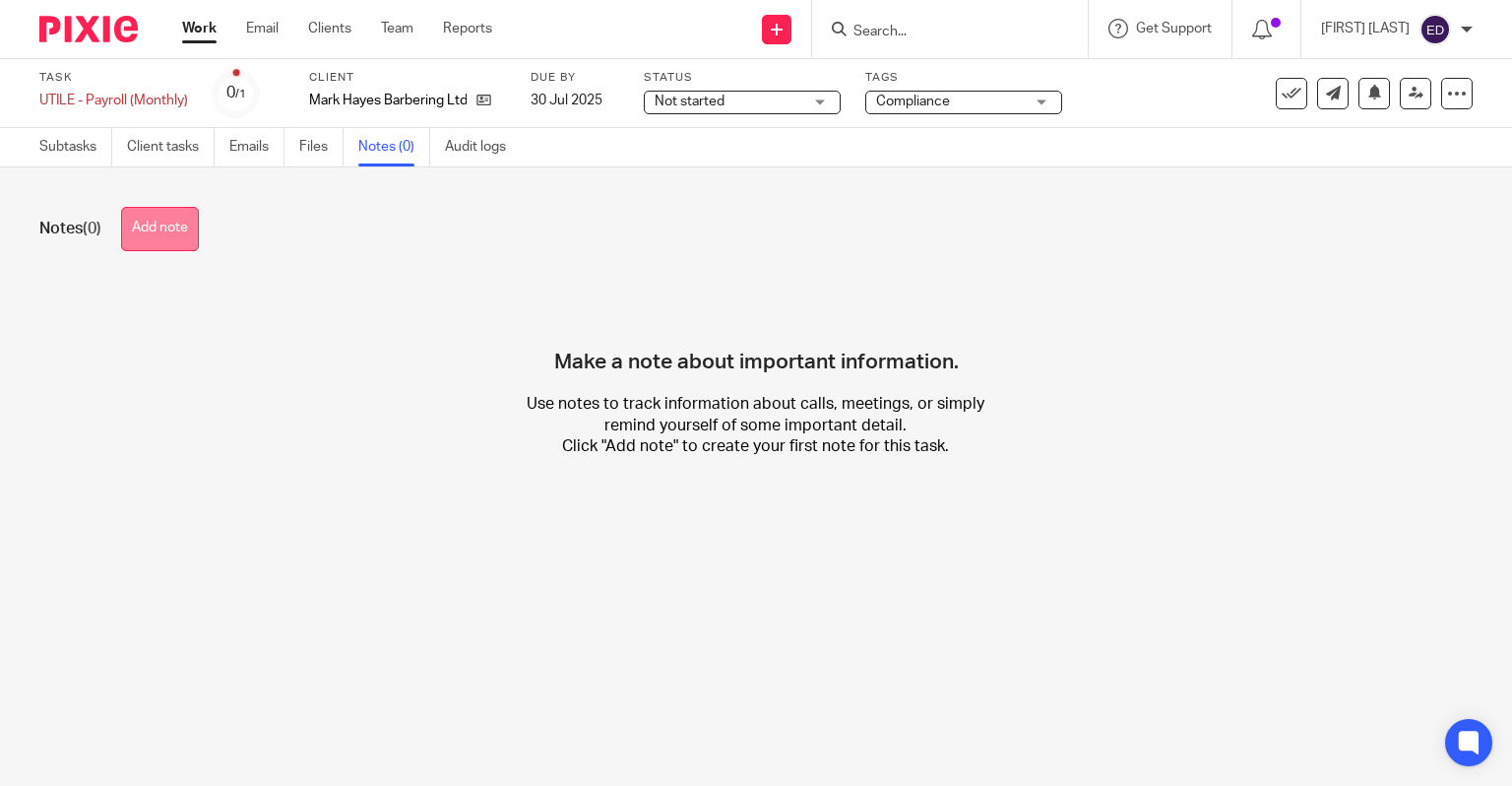 click on "Add note" at bounding box center [159, 229] 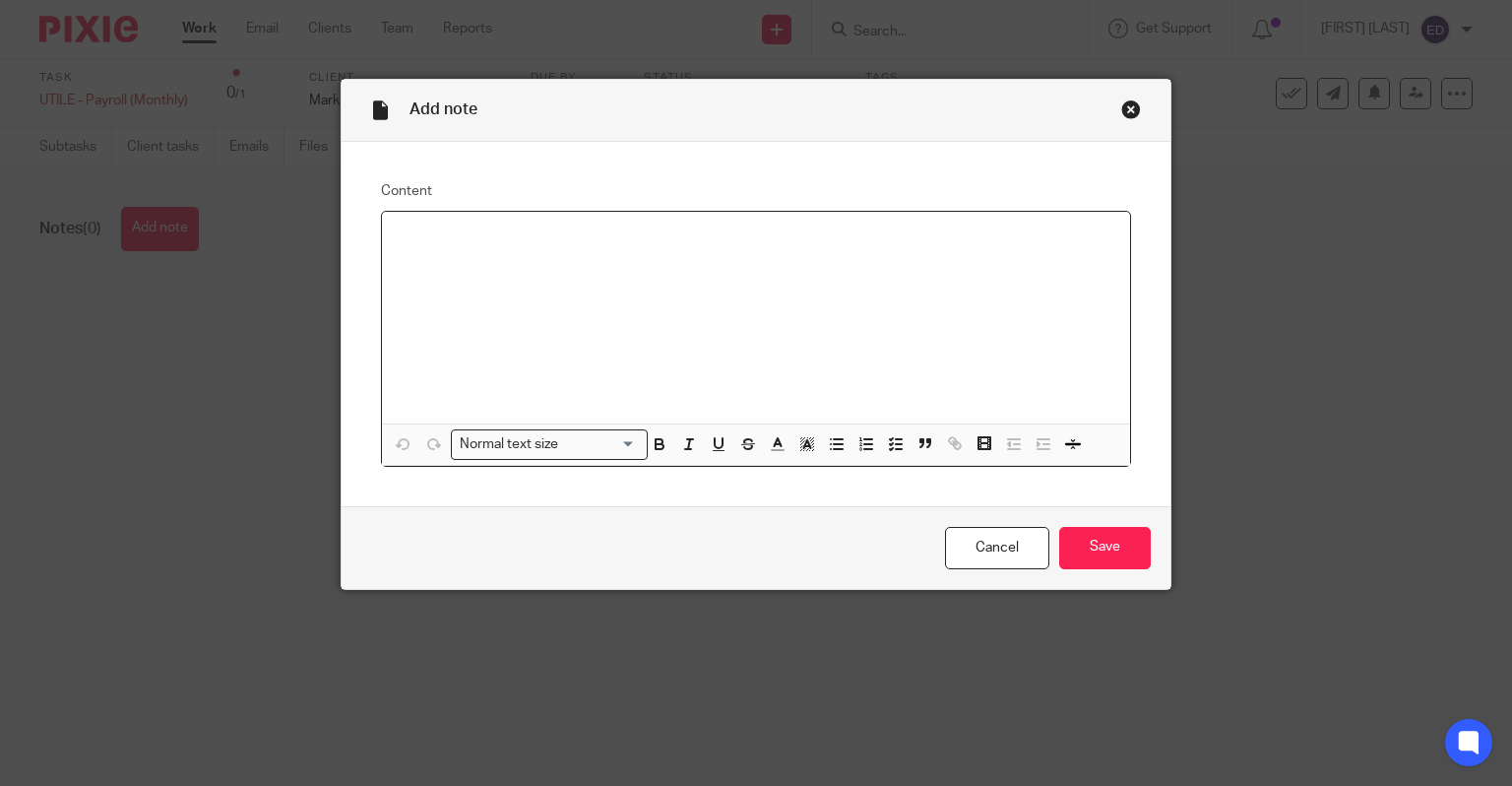 type 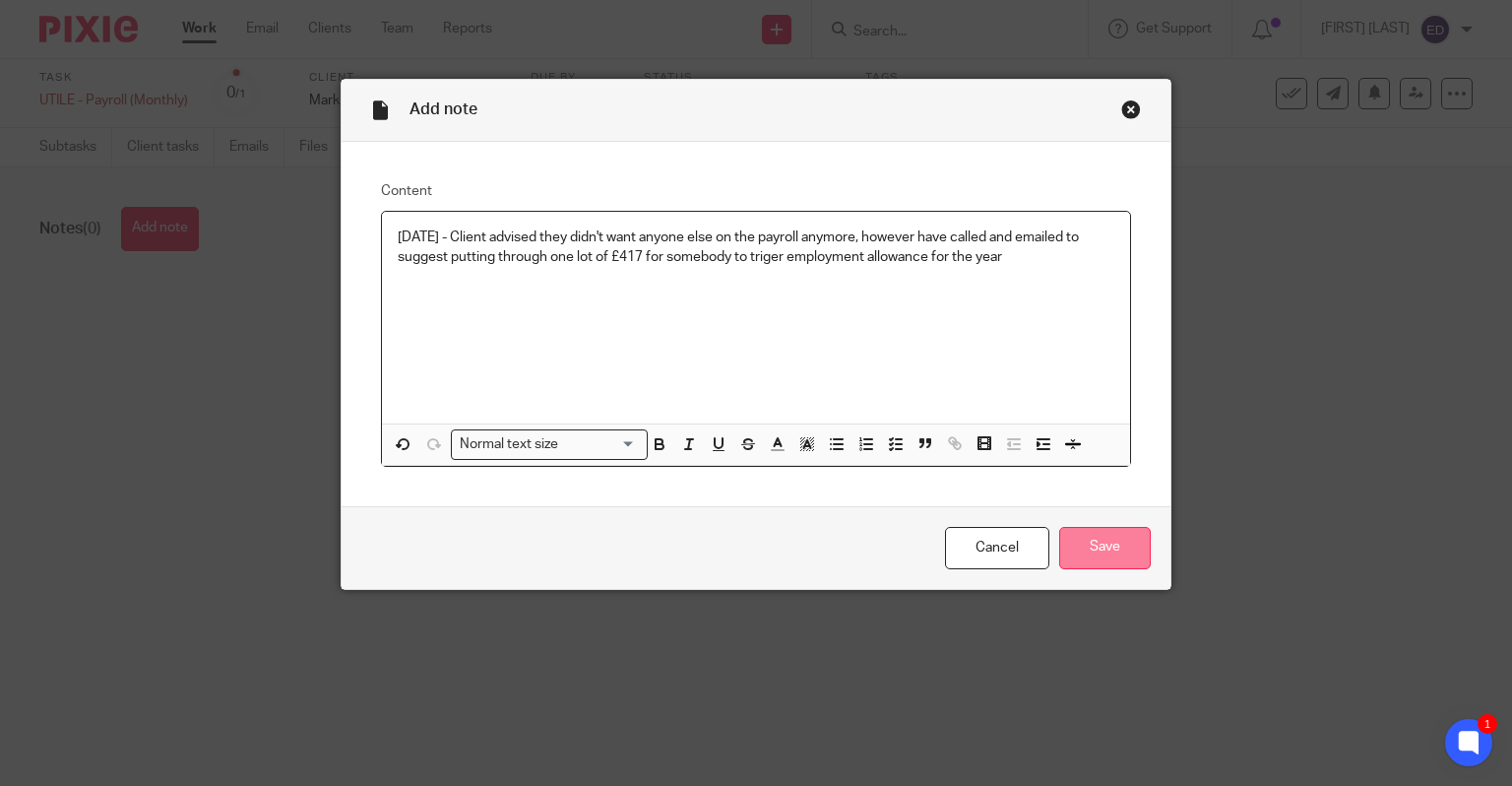 click on "Save" at bounding box center [1104, 548] 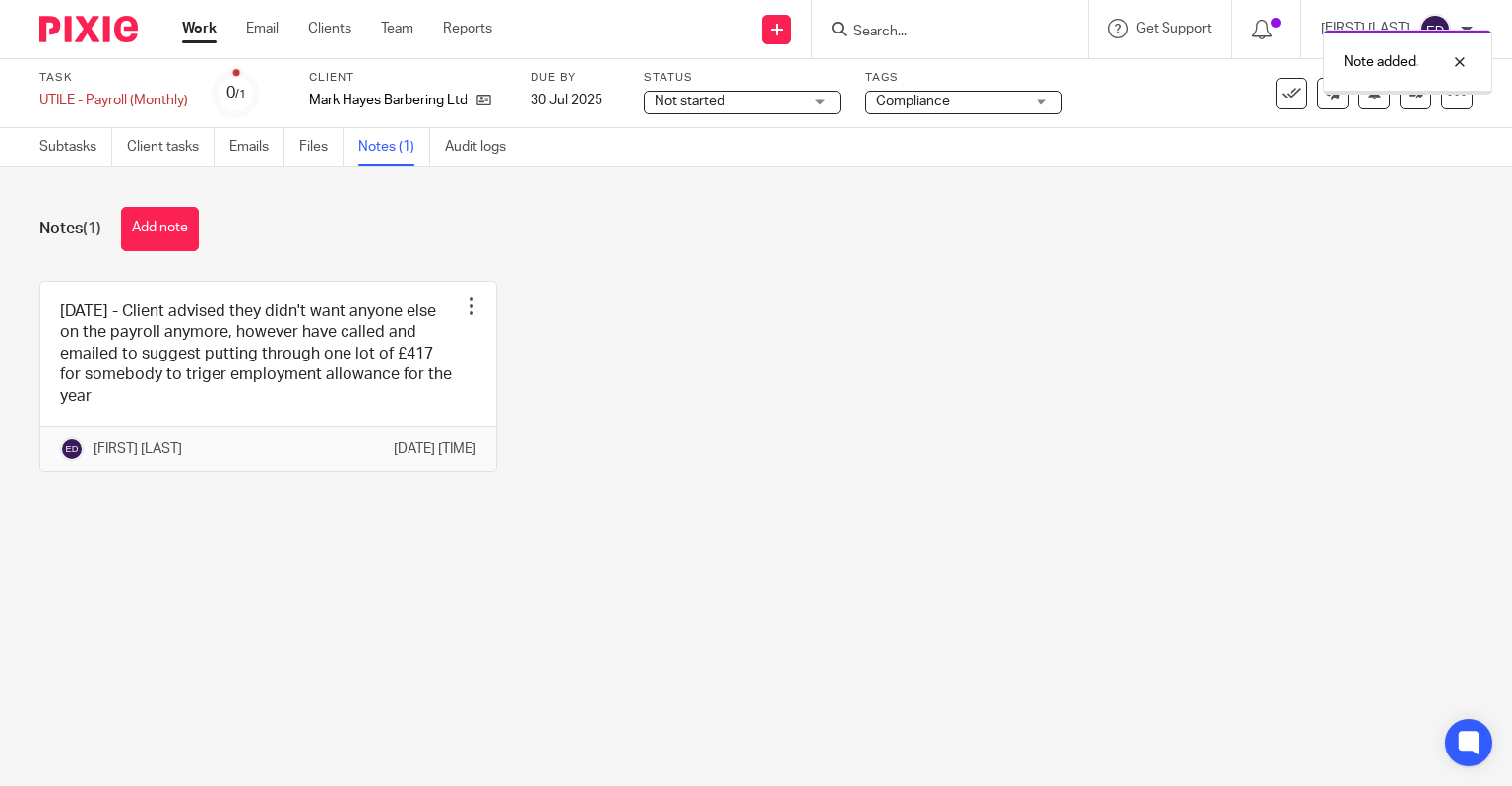 scroll, scrollTop: 0, scrollLeft: 0, axis: both 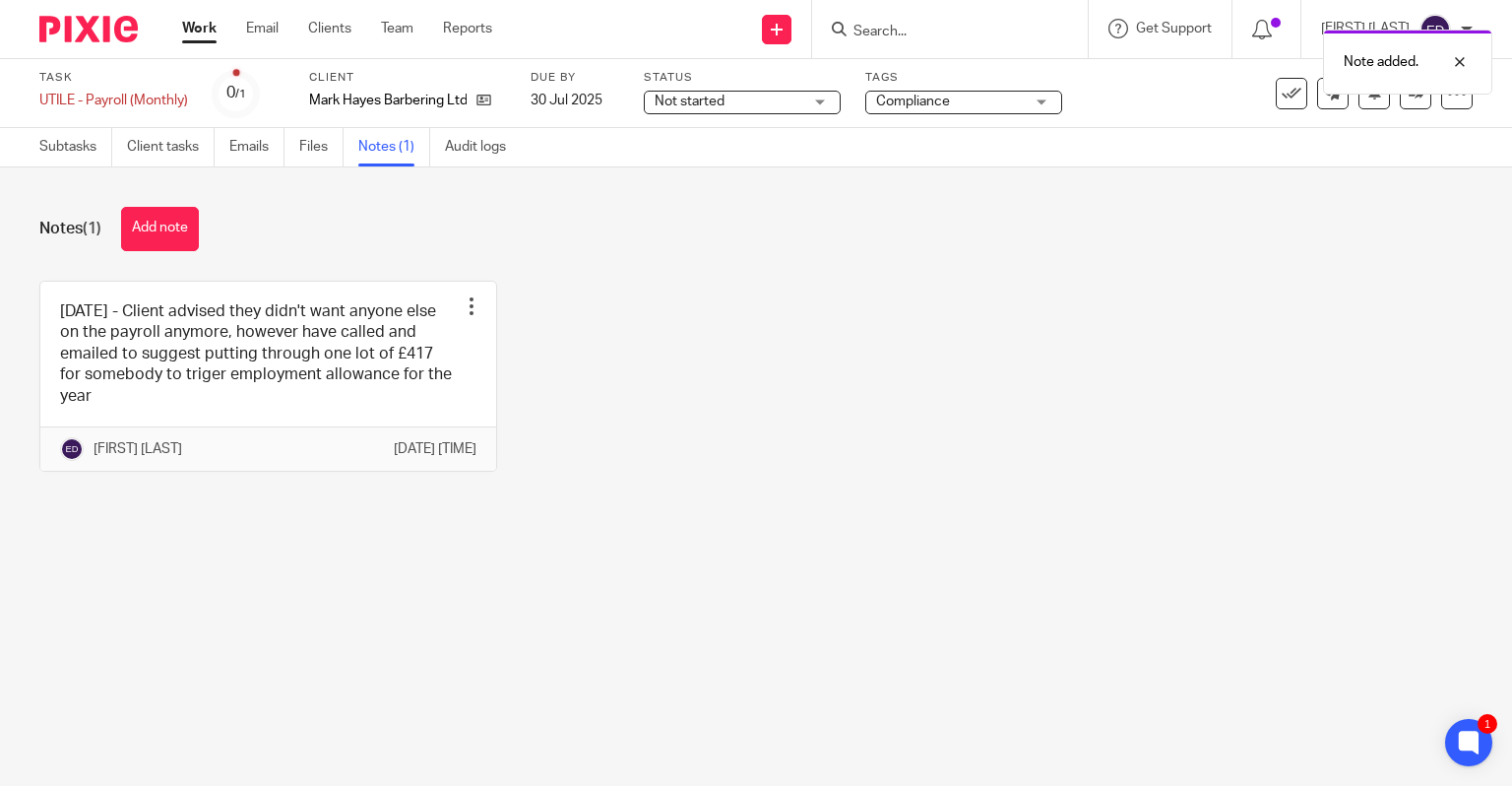 click on "Work" at bounding box center [199, 29] 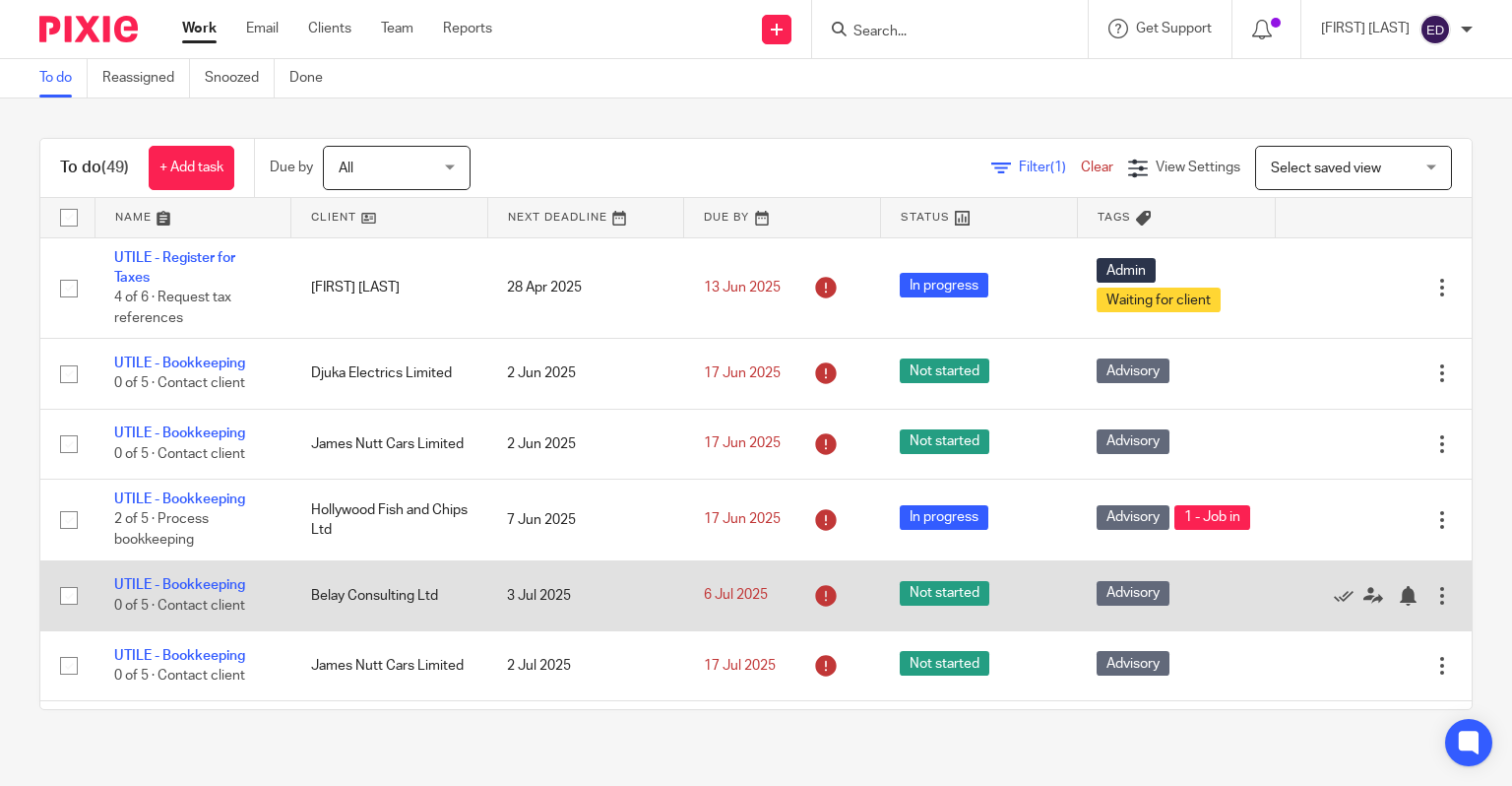 scroll, scrollTop: 0, scrollLeft: 0, axis: both 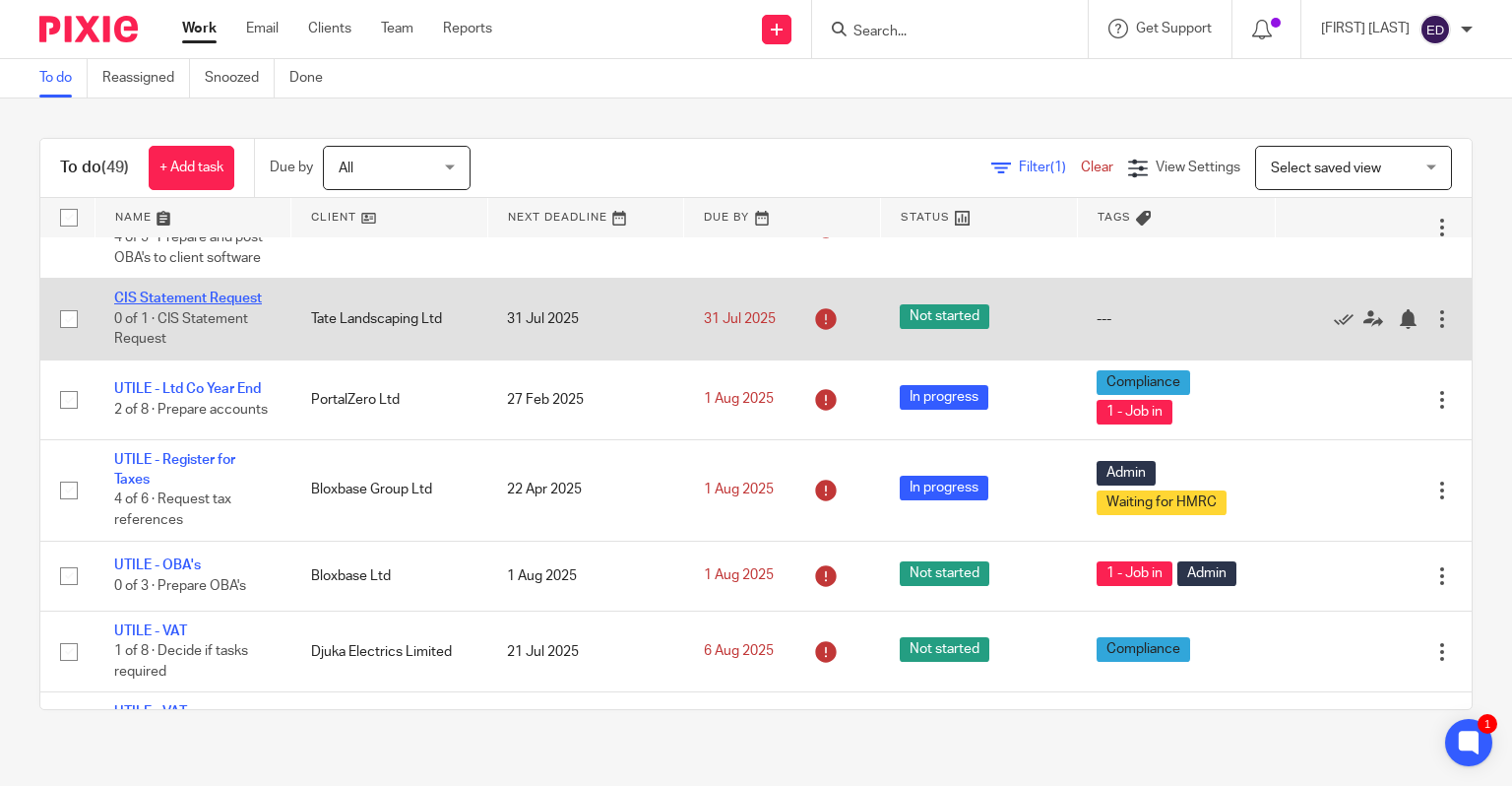 click on "CIS Statement Request" 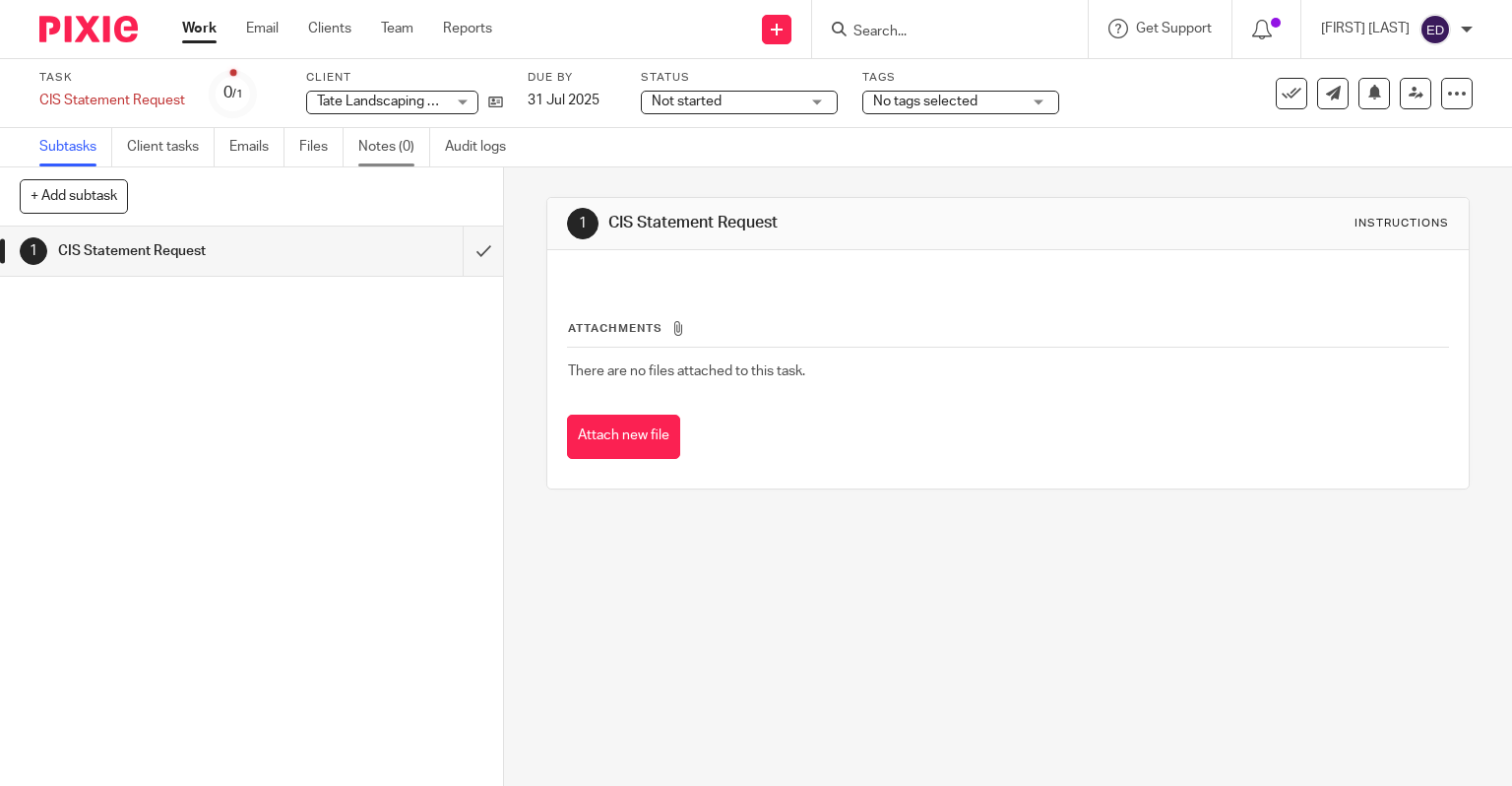 scroll, scrollTop: 0, scrollLeft: 0, axis: both 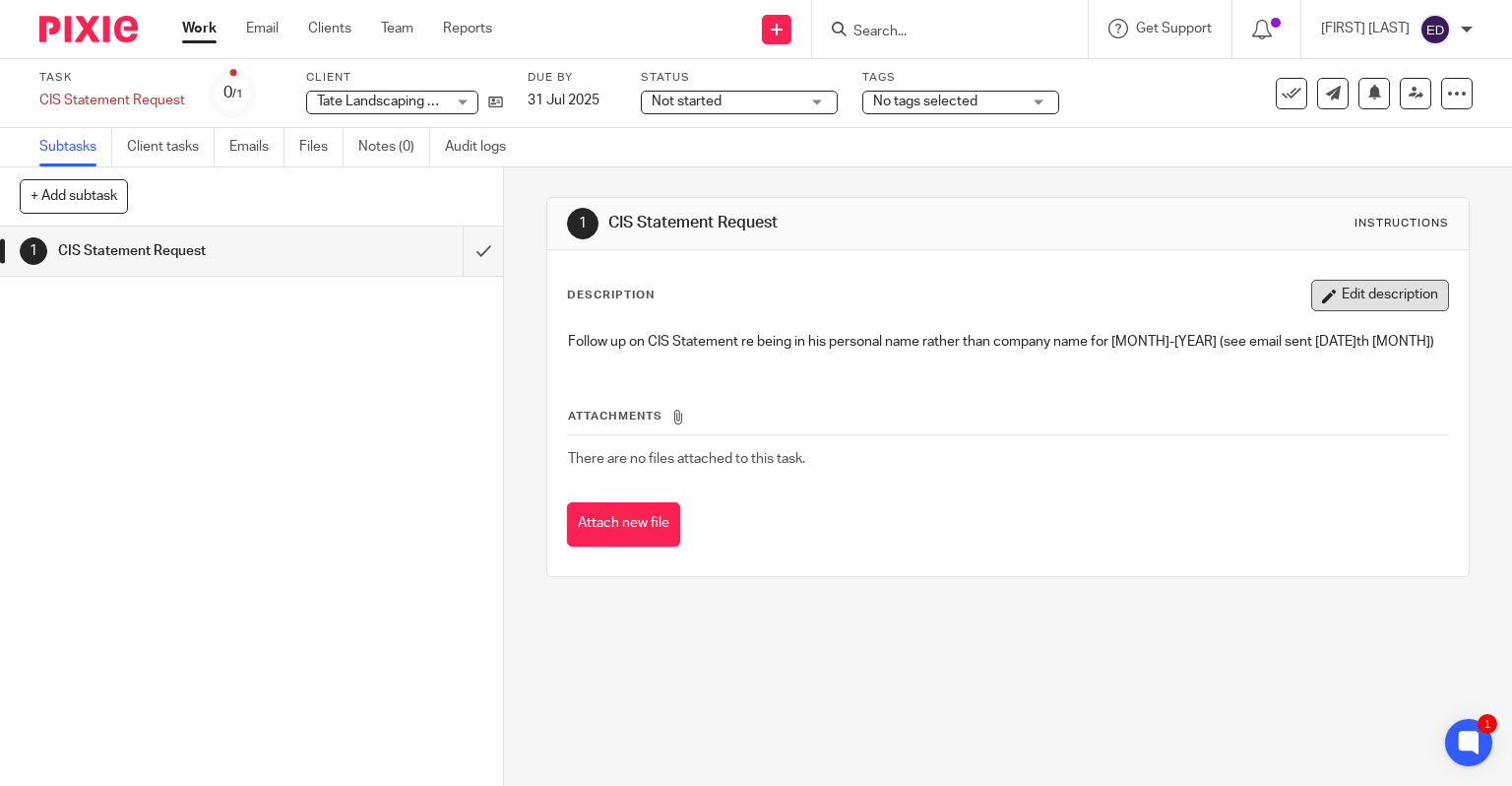 click on "Edit description" at bounding box center [1380, 295] 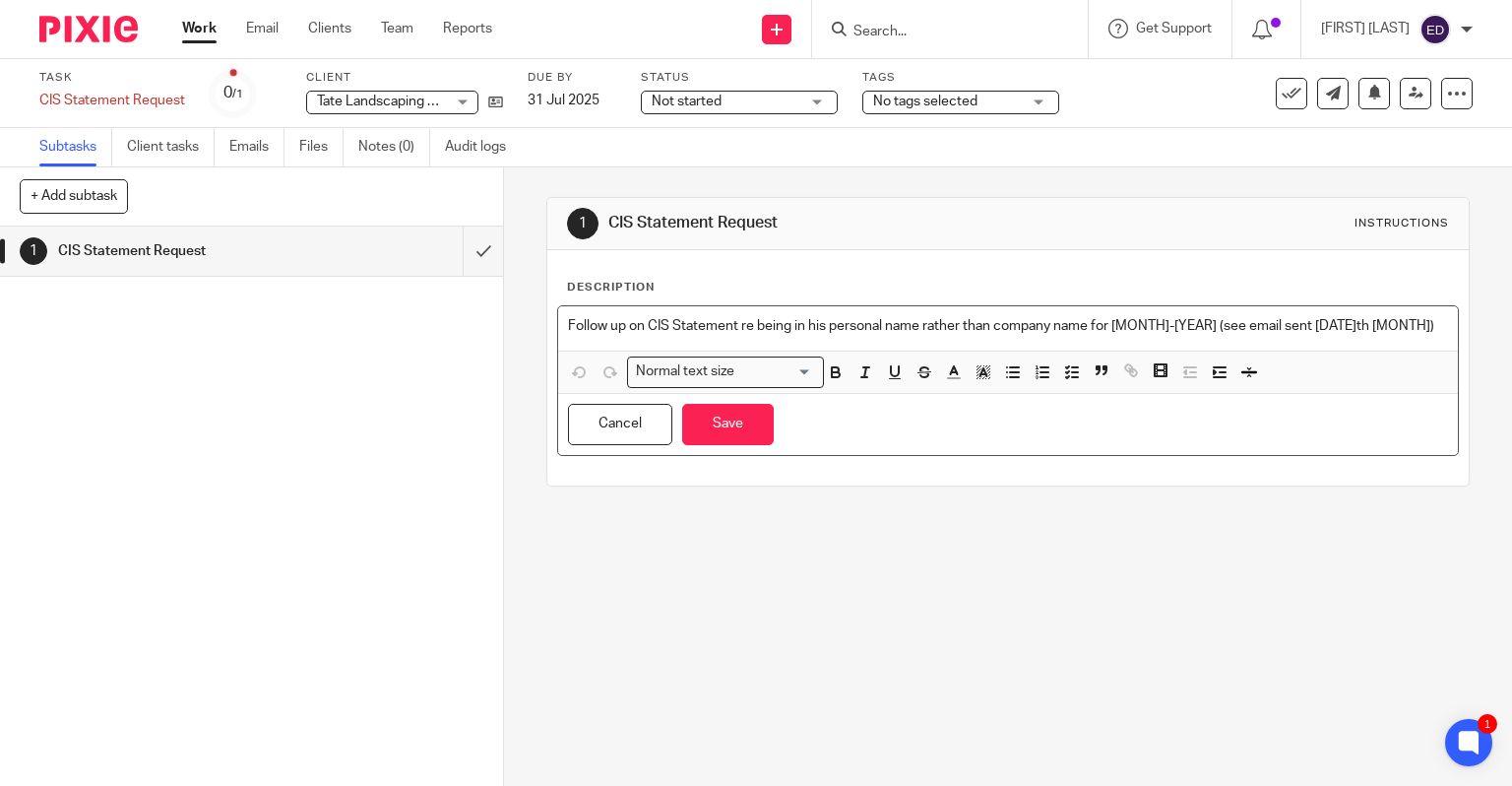 click on "Follow up on CIS Statement re being in his personal name rather than company name for [MONTH]-[YEAR] (see email sent [DATE]th [MONTH])" at bounding box center [1008, 326] 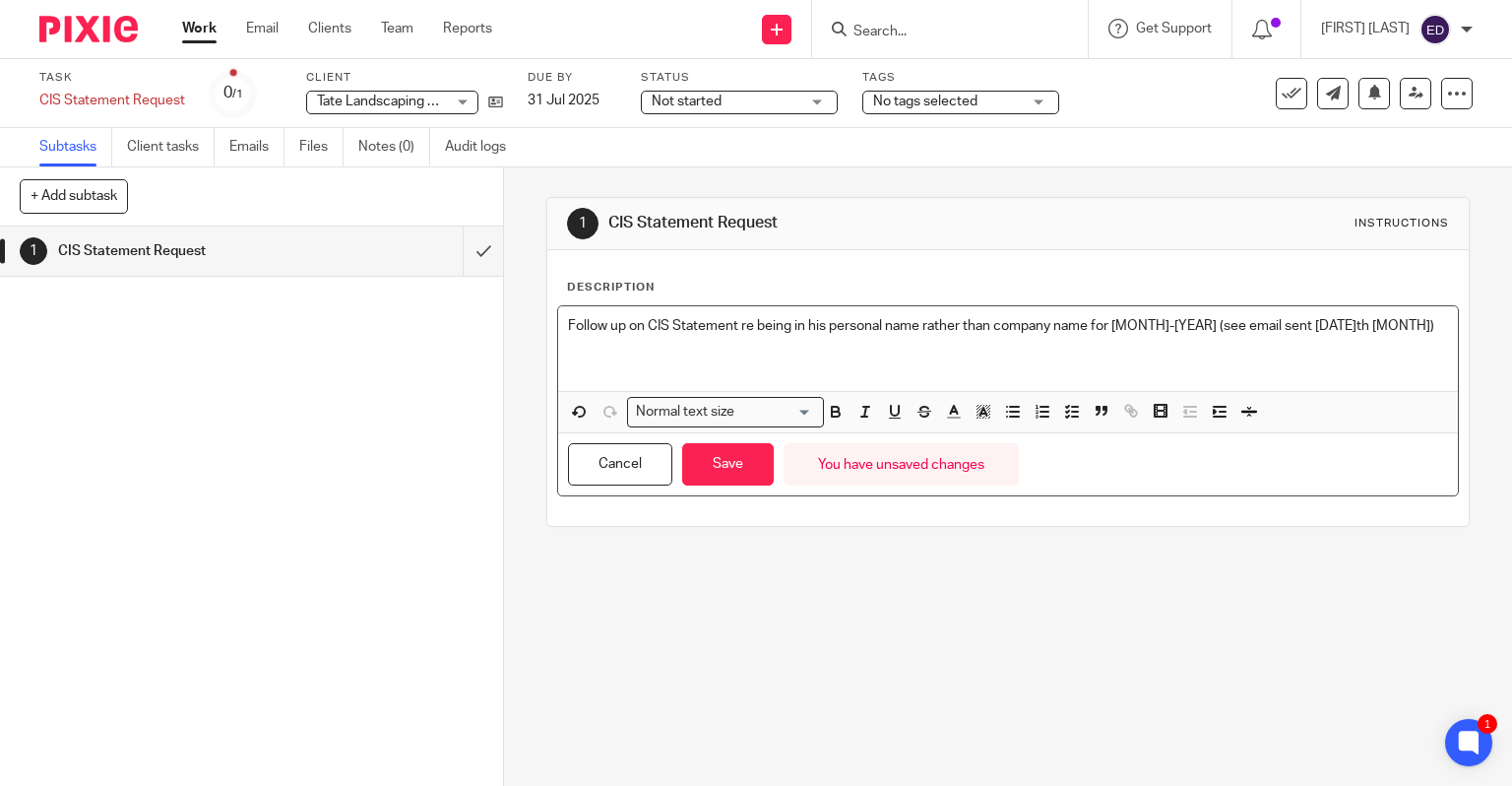 type 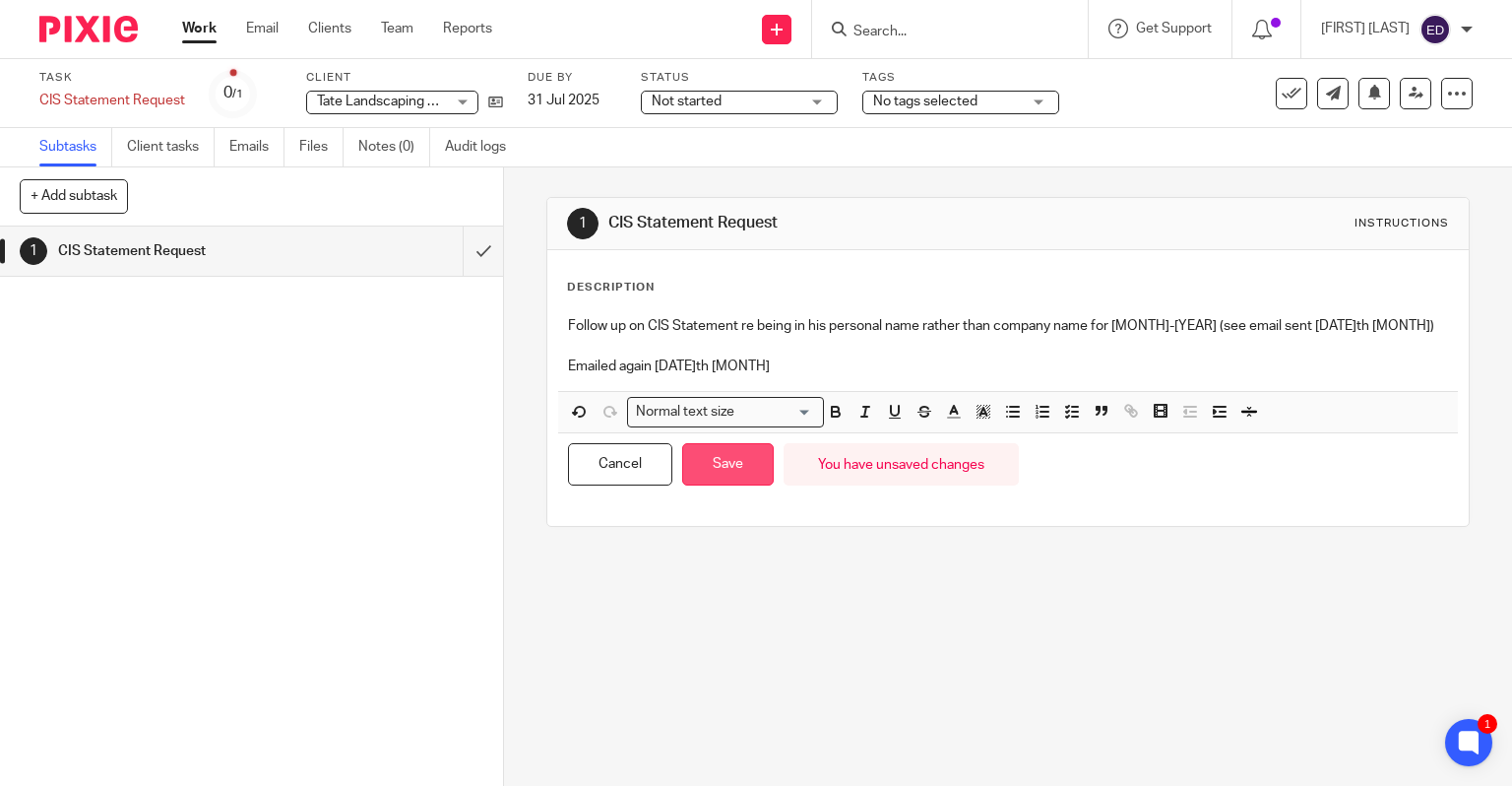click on "Save" at bounding box center (727, 464) 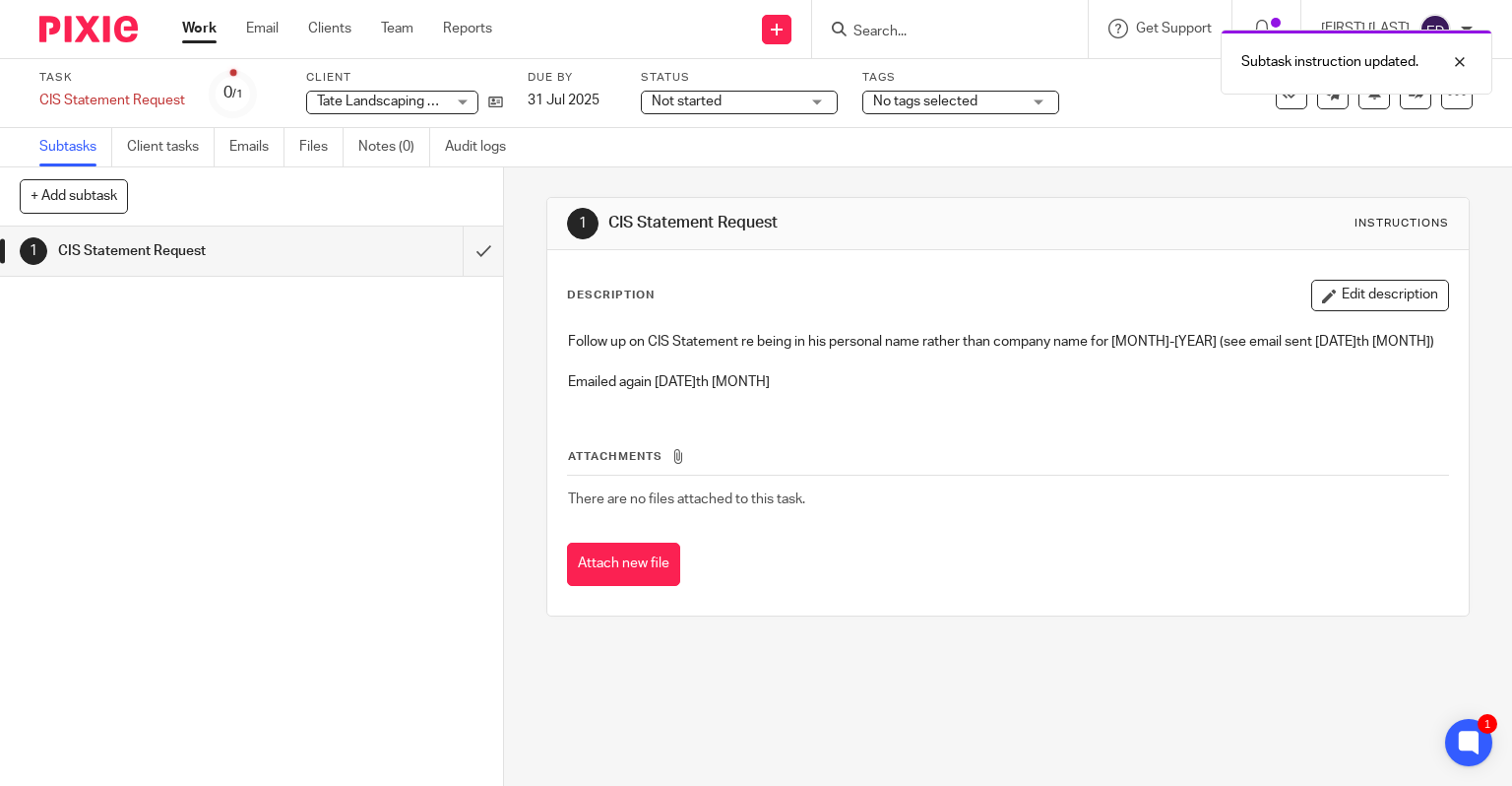click on "Work" at bounding box center [199, 29] 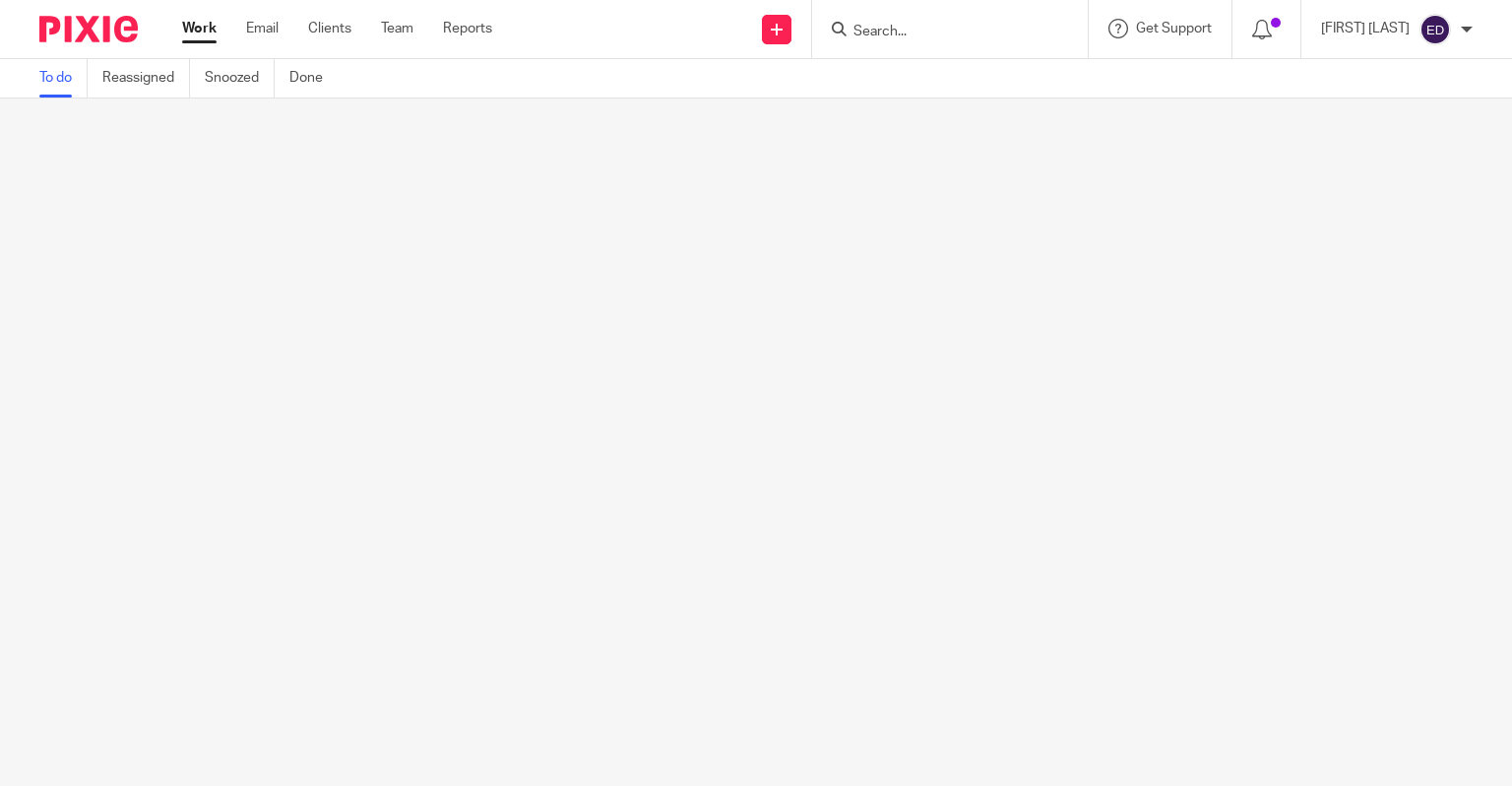 scroll, scrollTop: 0, scrollLeft: 0, axis: both 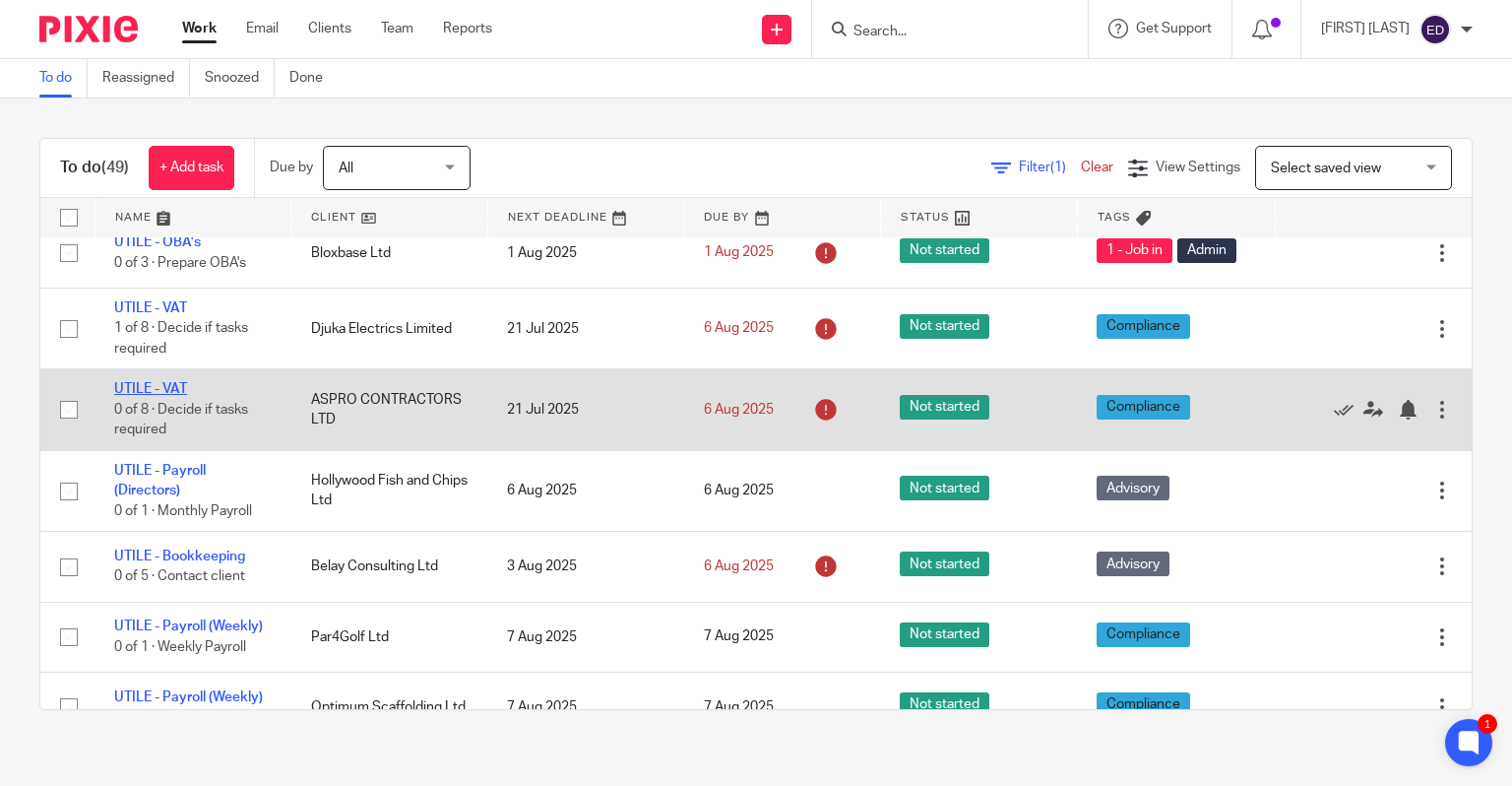click on "UTILE - VAT" 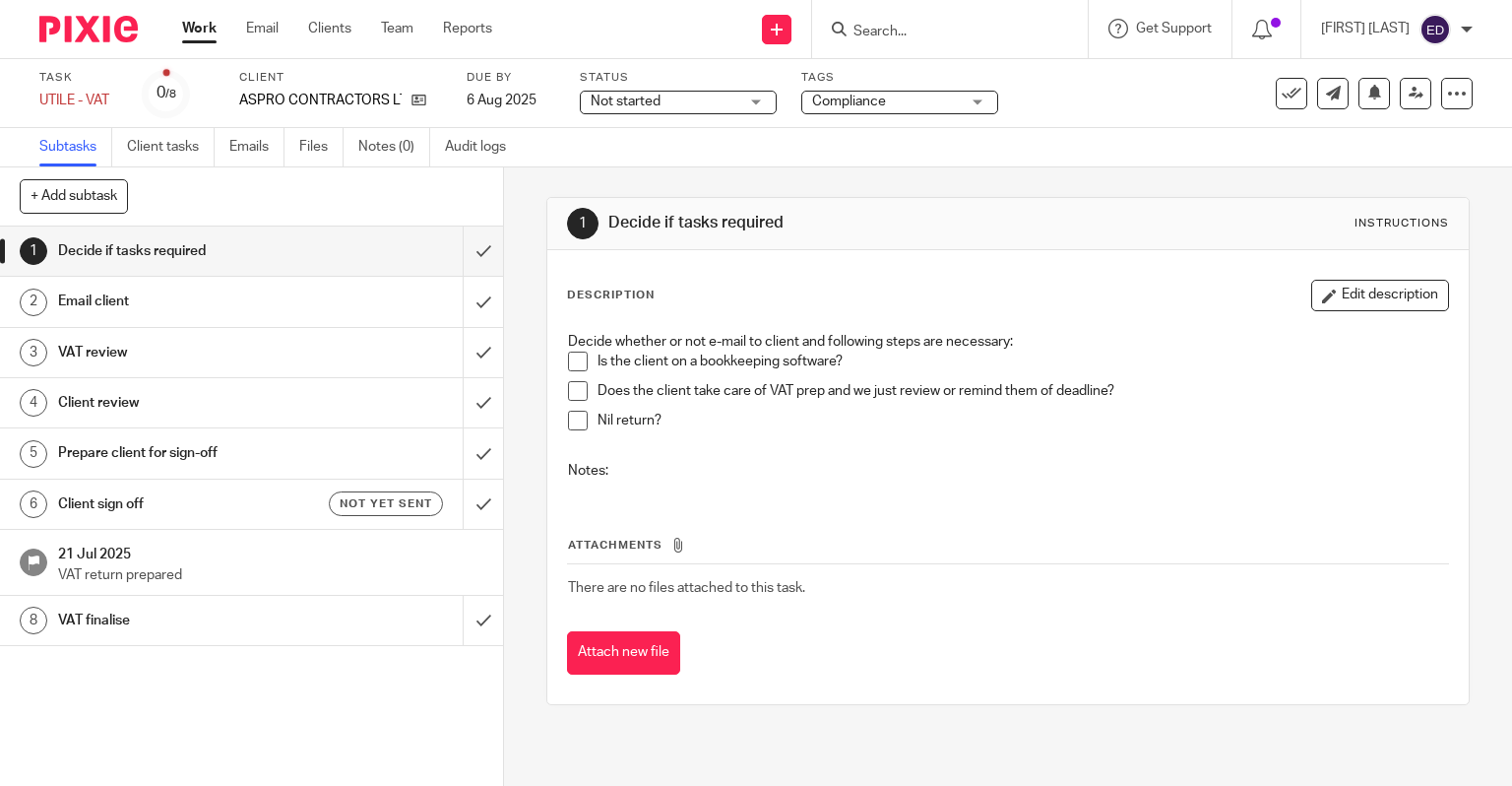 scroll, scrollTop: 0, scrollLeft: 0, axis: both 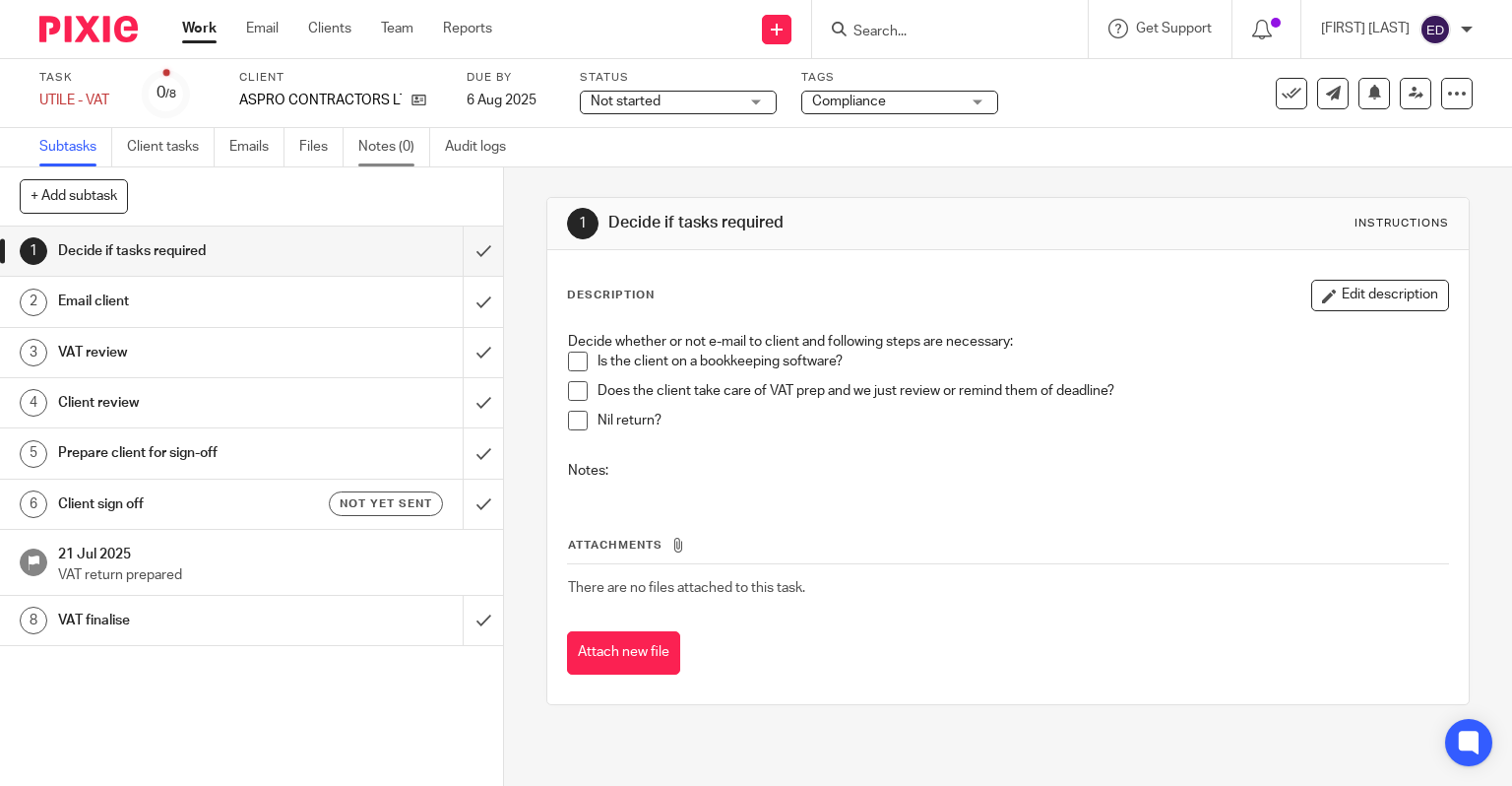 click on "Notes (0)" at bounding box center (394, 147) 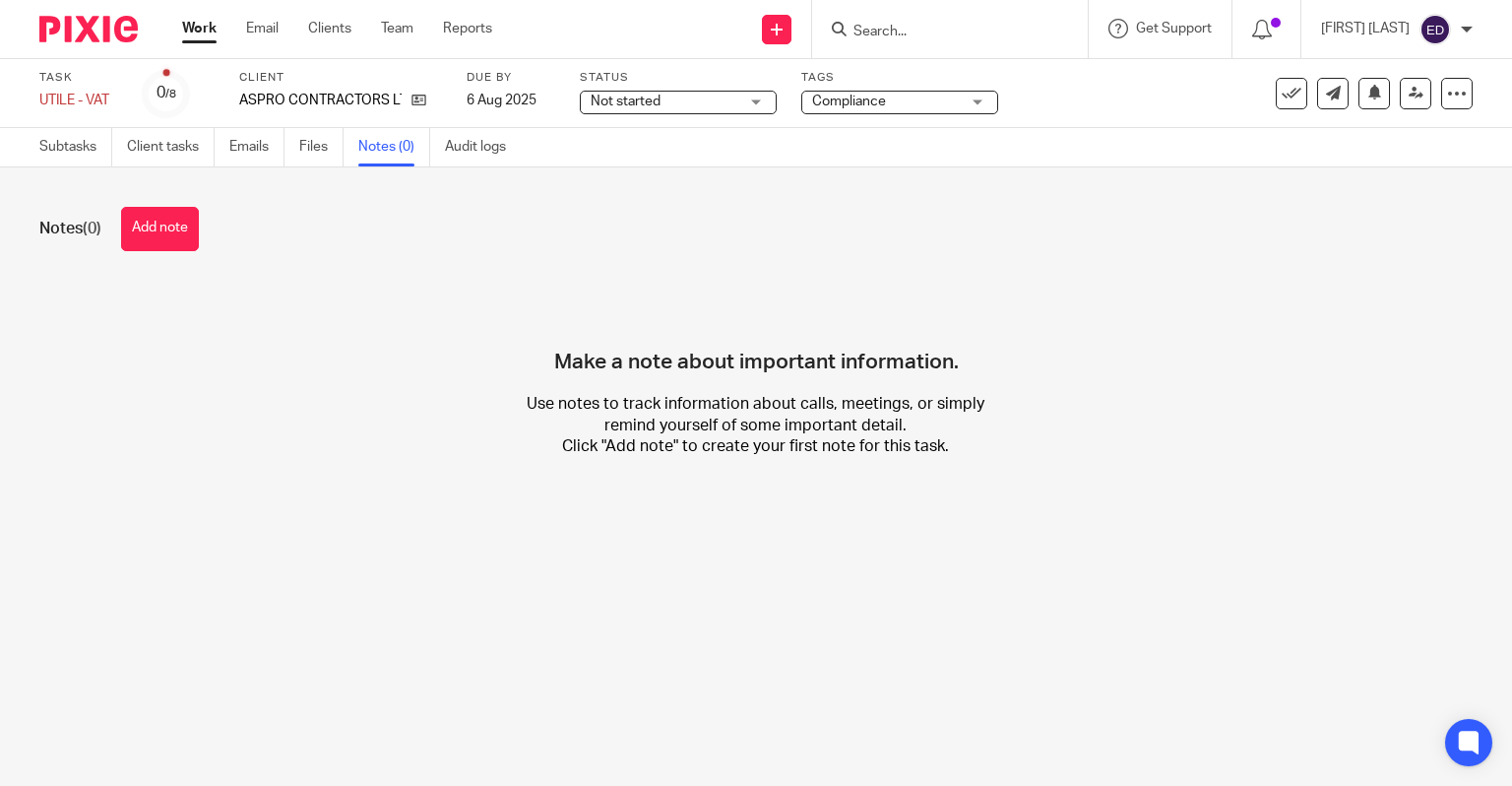 scroll, scrollTop: 0, scrollLeft: 0, axis: both 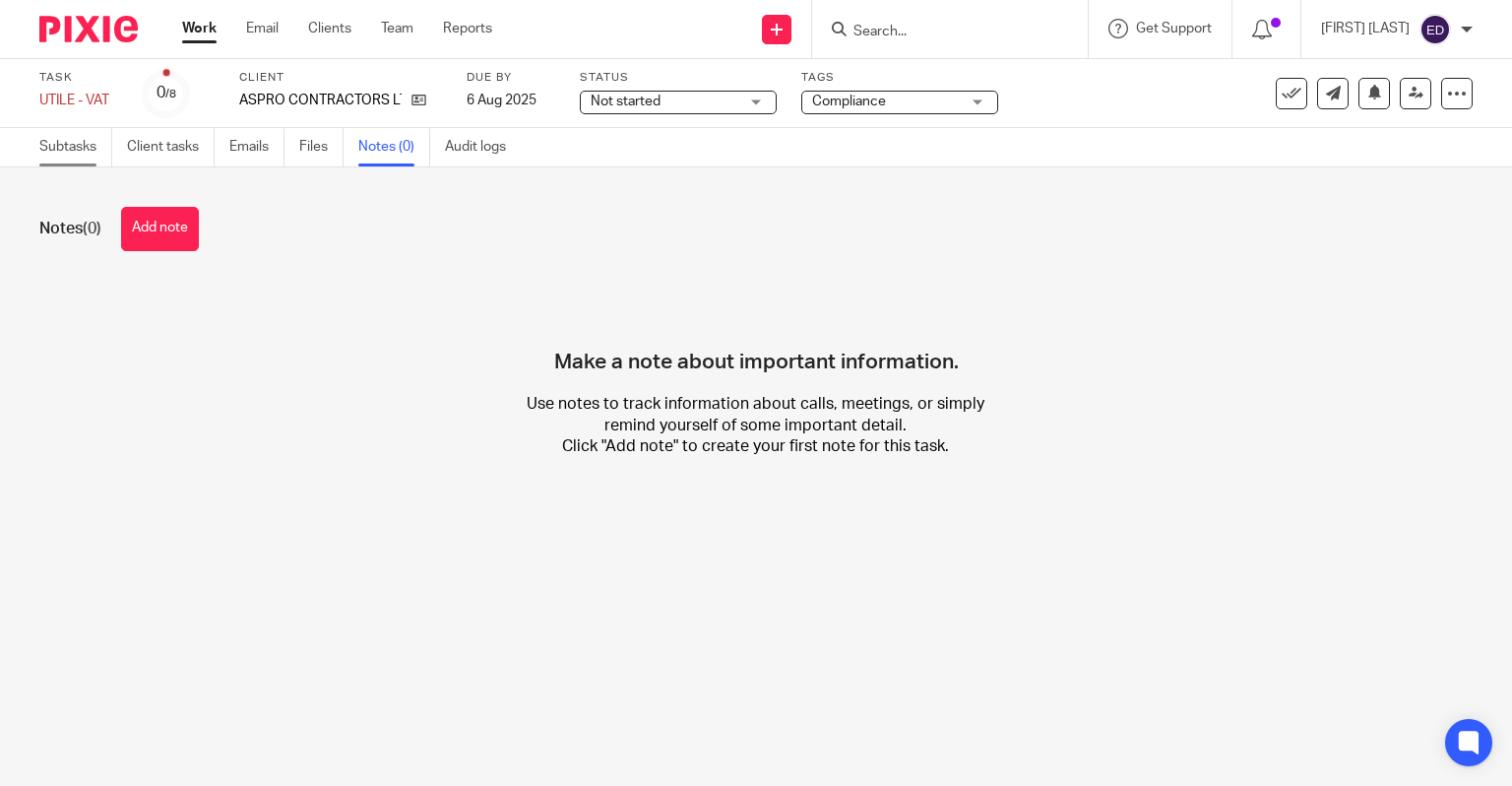 click on "Subtasks" at bounding box center (76, 147) 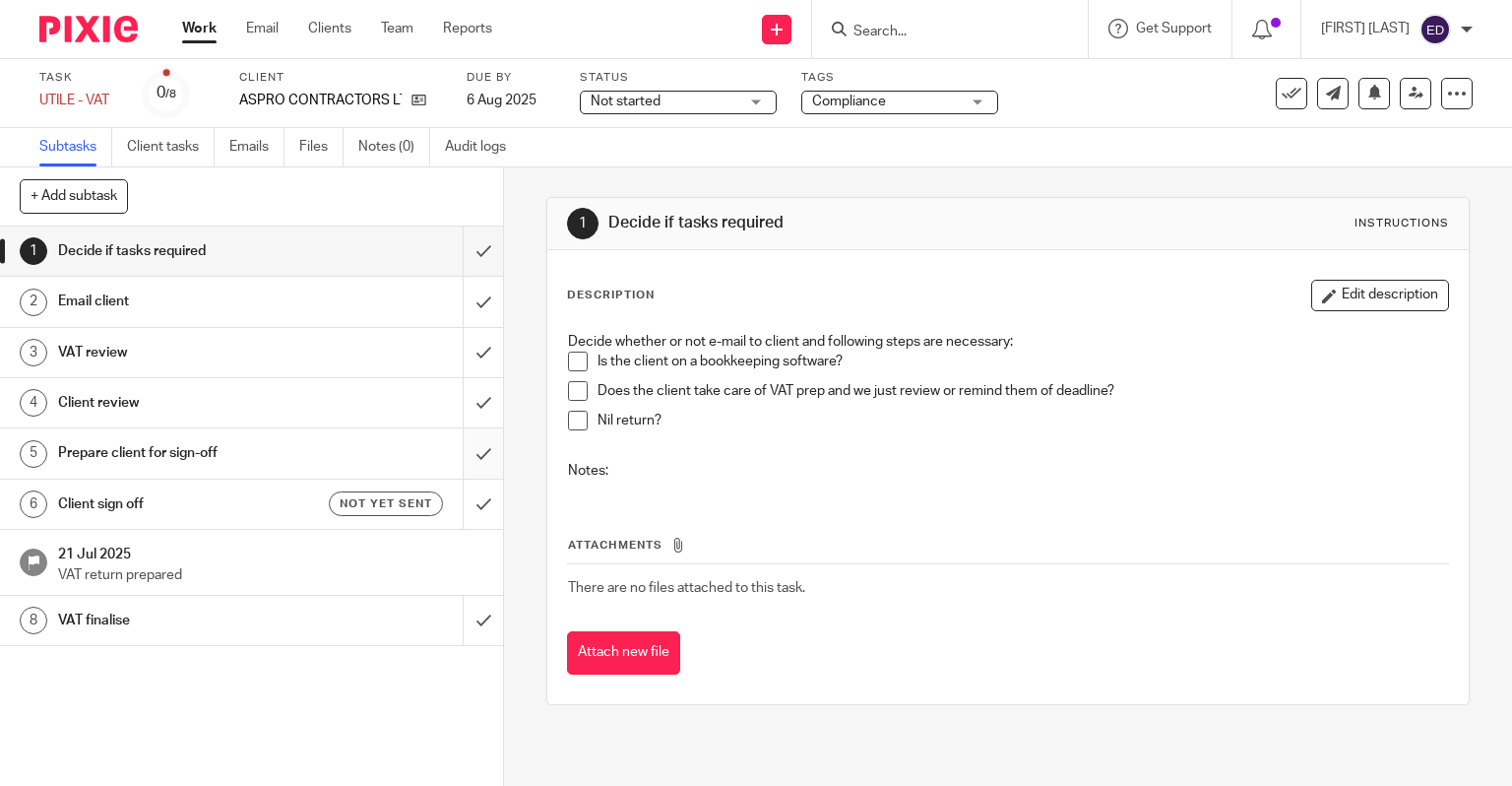 scroll, scrollTop: 0, scrollLeft: 0, axis: both 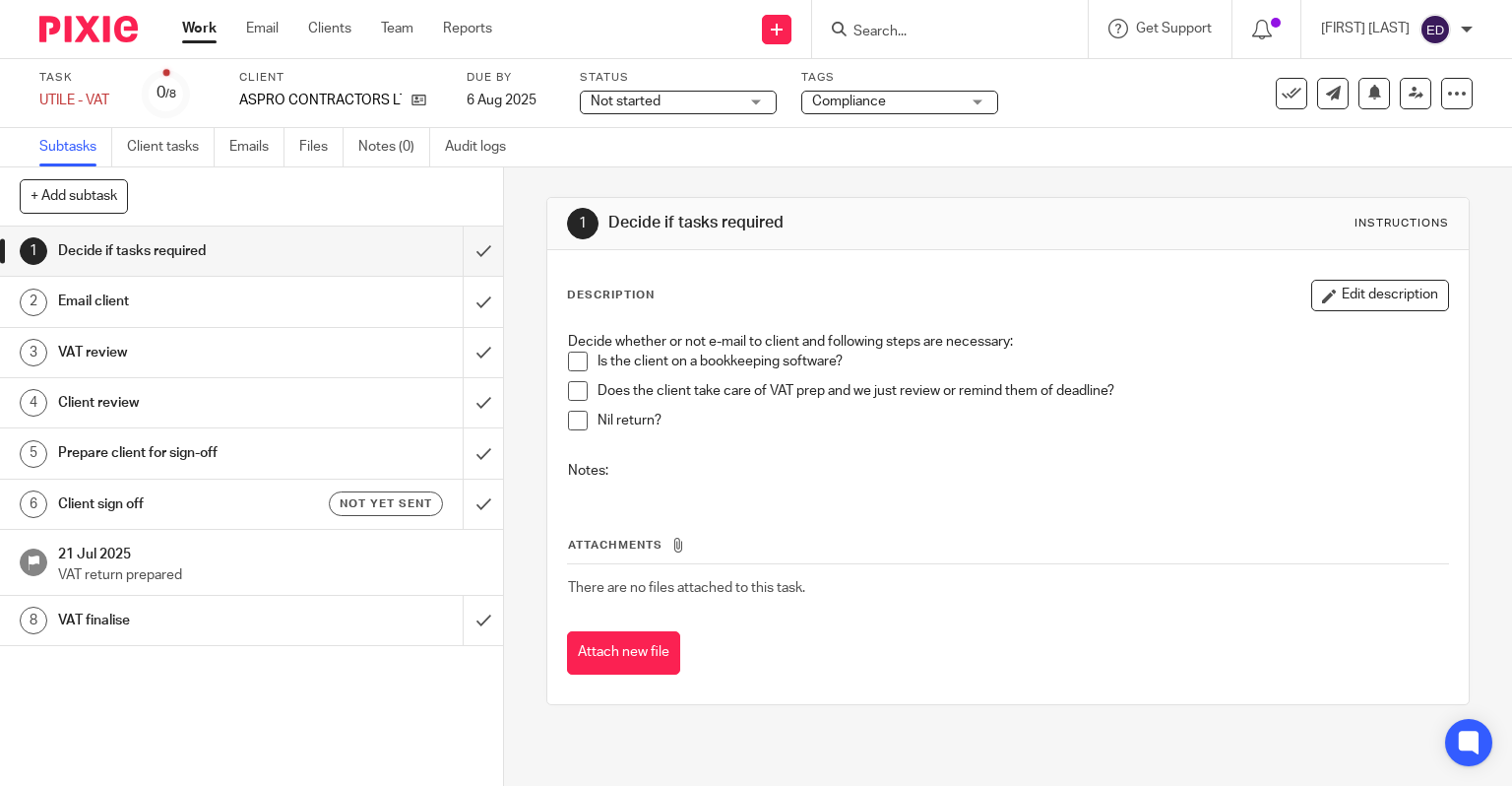 click at bounding box center [578, 391] 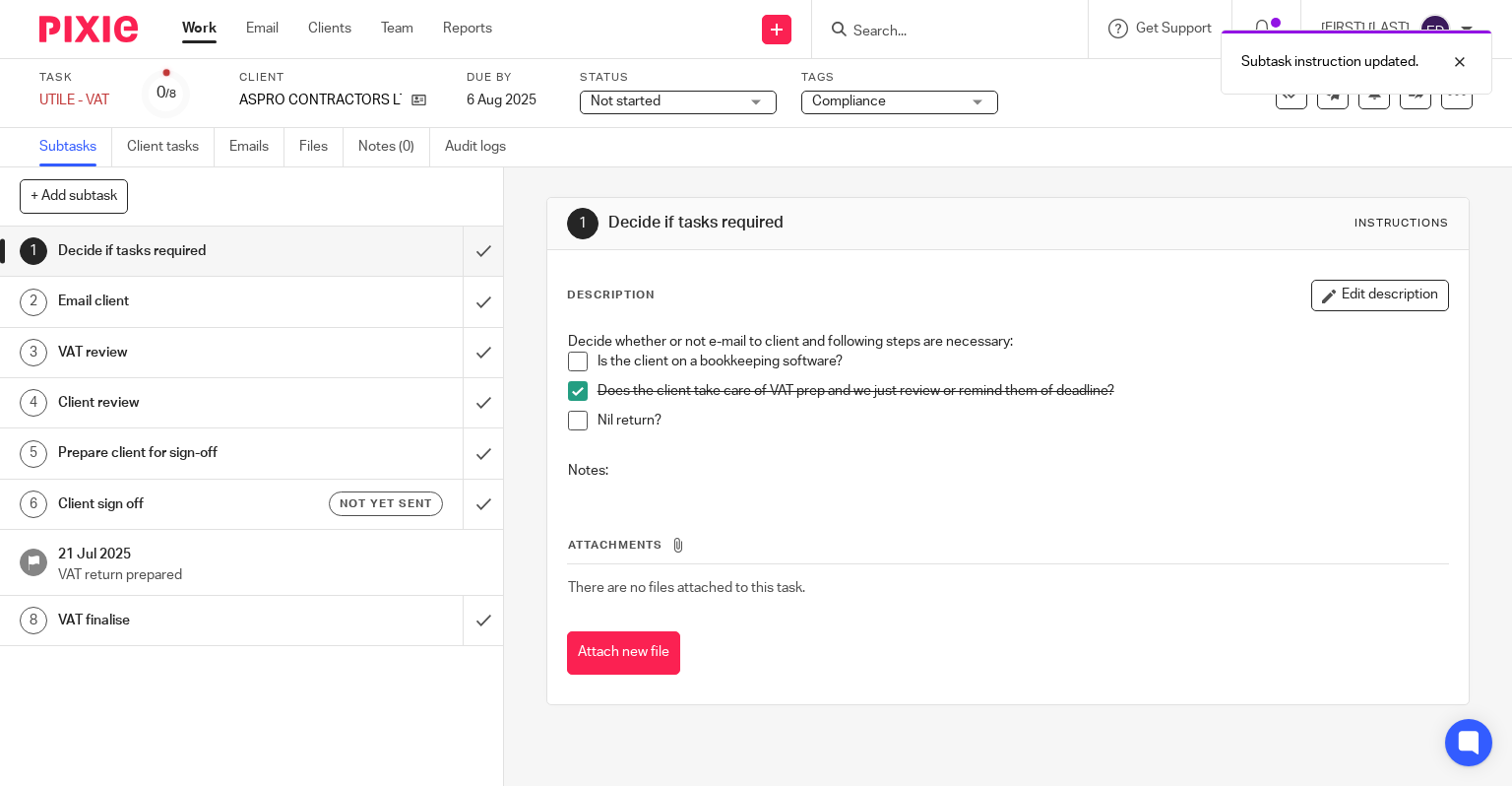 click at bounding box center [578, 421] 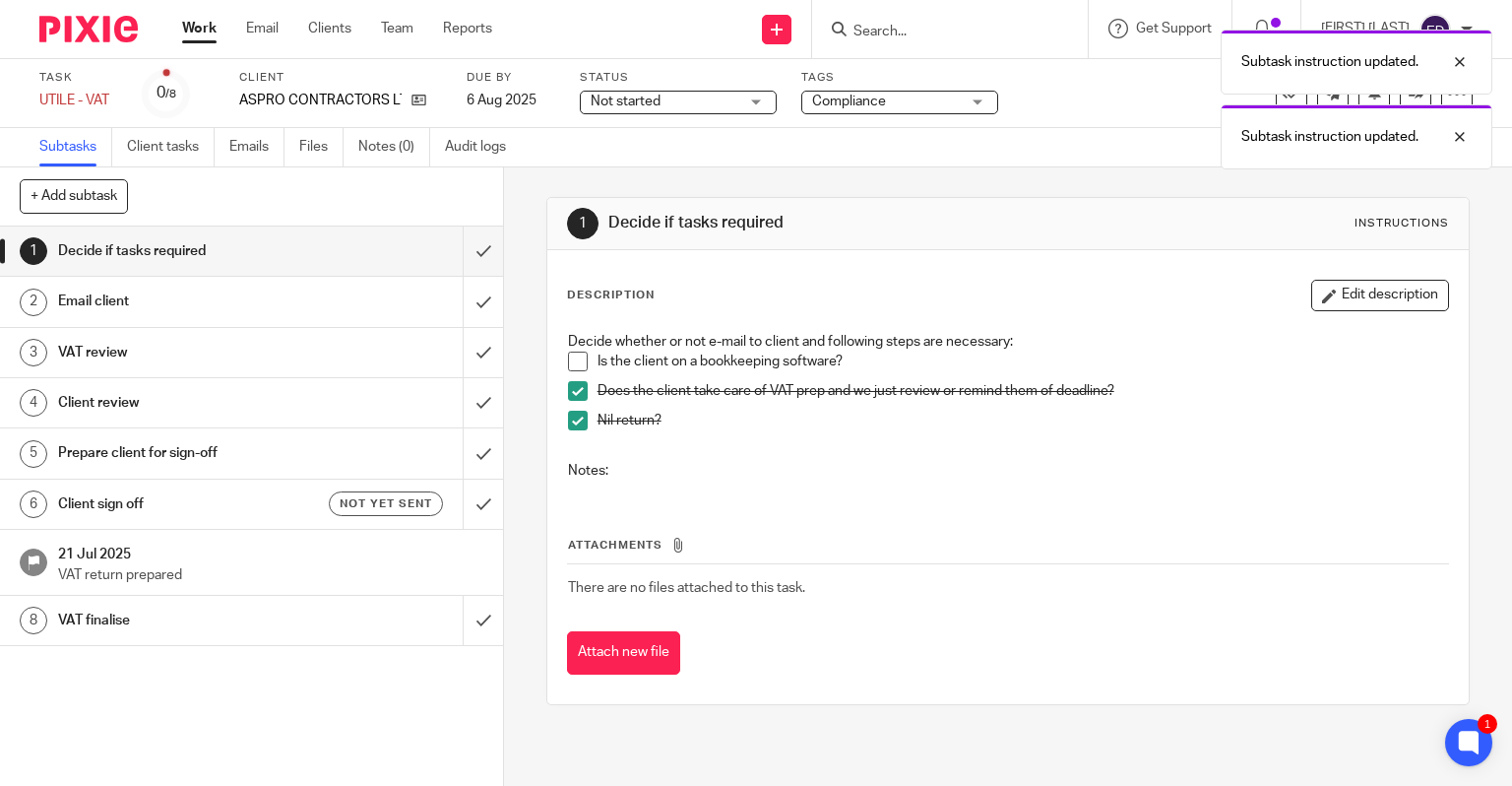 drag, startPoint x: 576, startPoint y: 358, endPoint x: 568, endPoint y: 342, distance: 17.888544 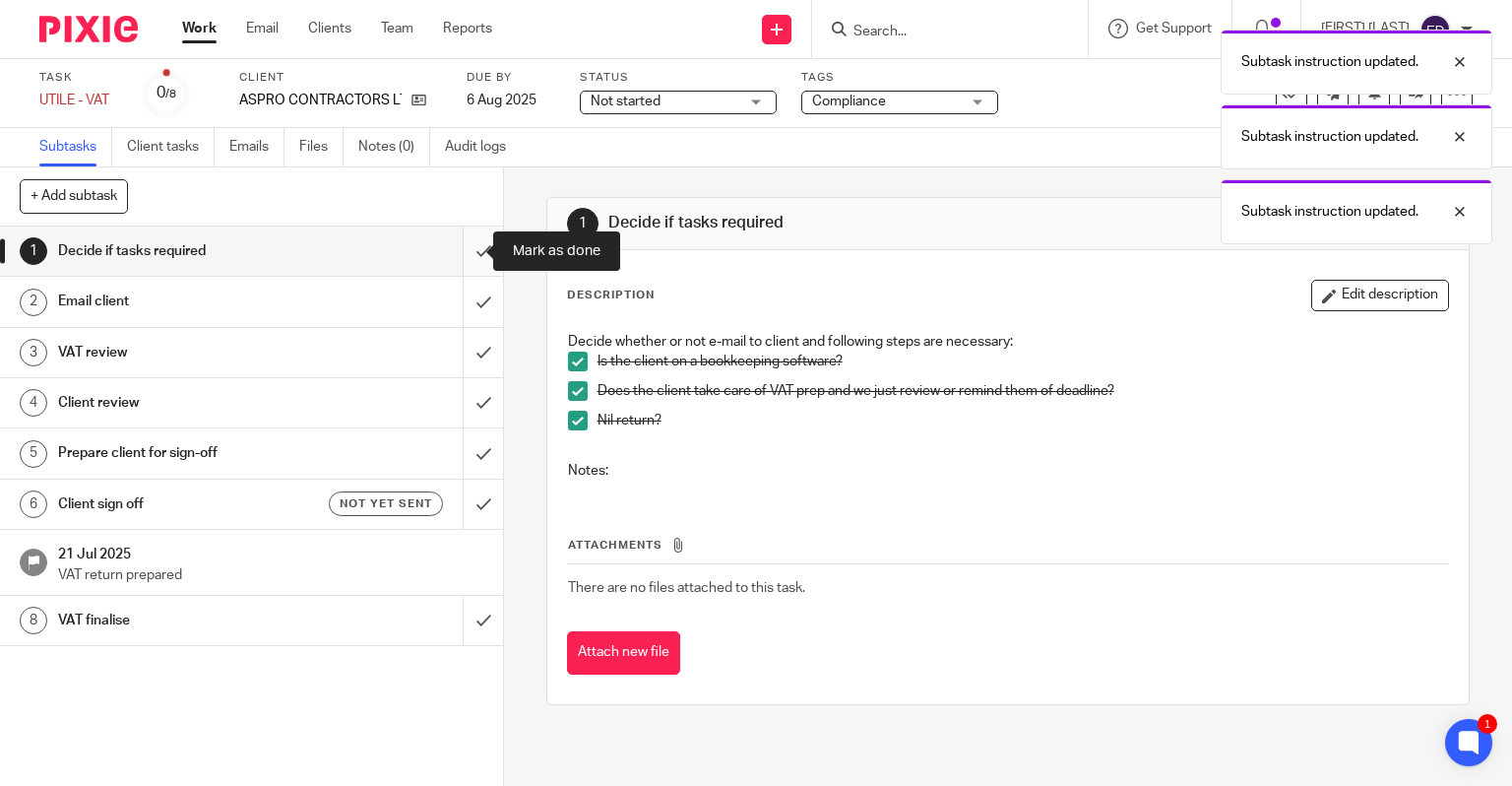 click at bounding box center (251, 251) 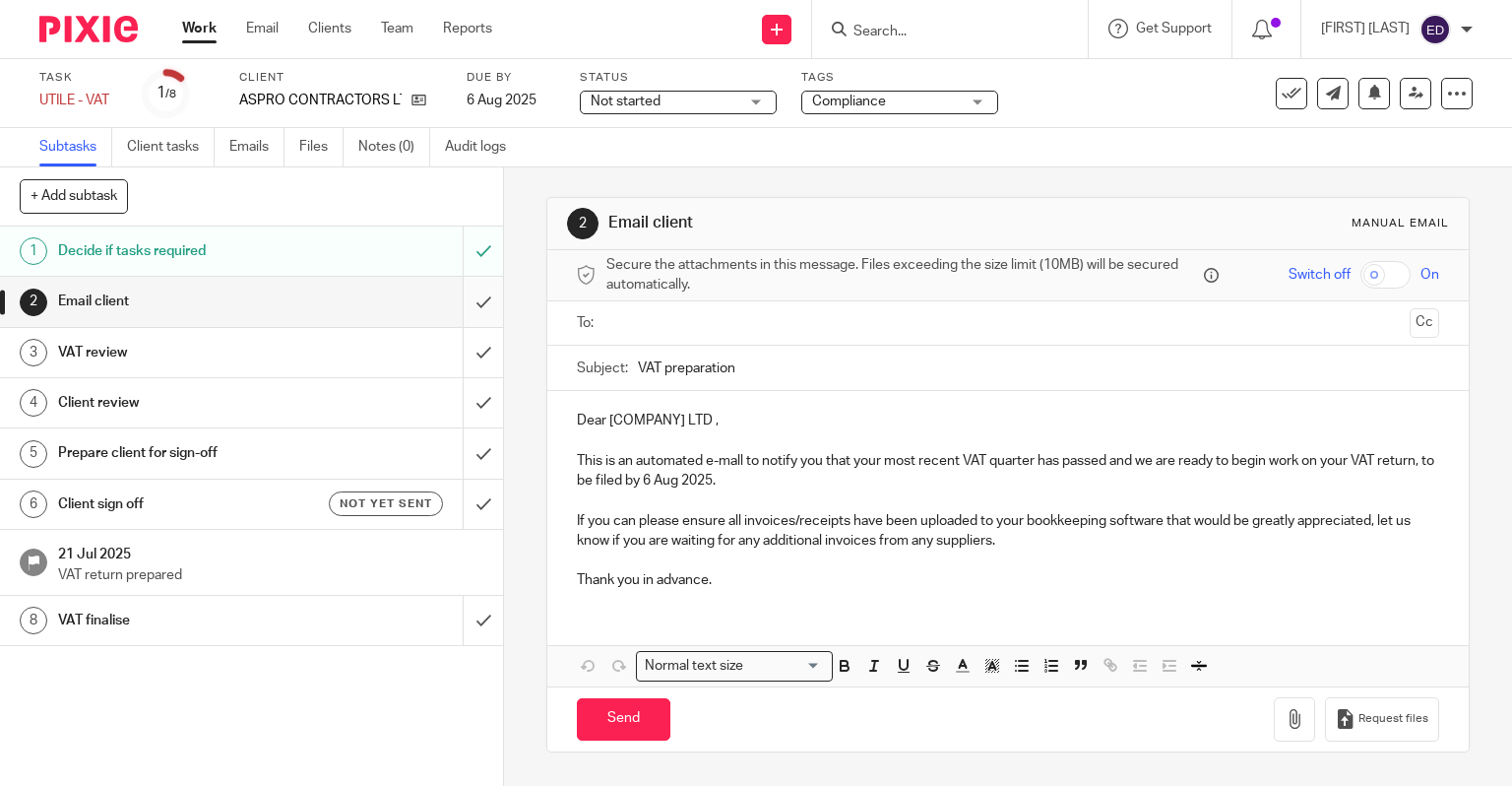 drag, startPoint x: 0, startPoint y: 0, endPoint x: 459, endPoint y: 298, distance: 547.2522 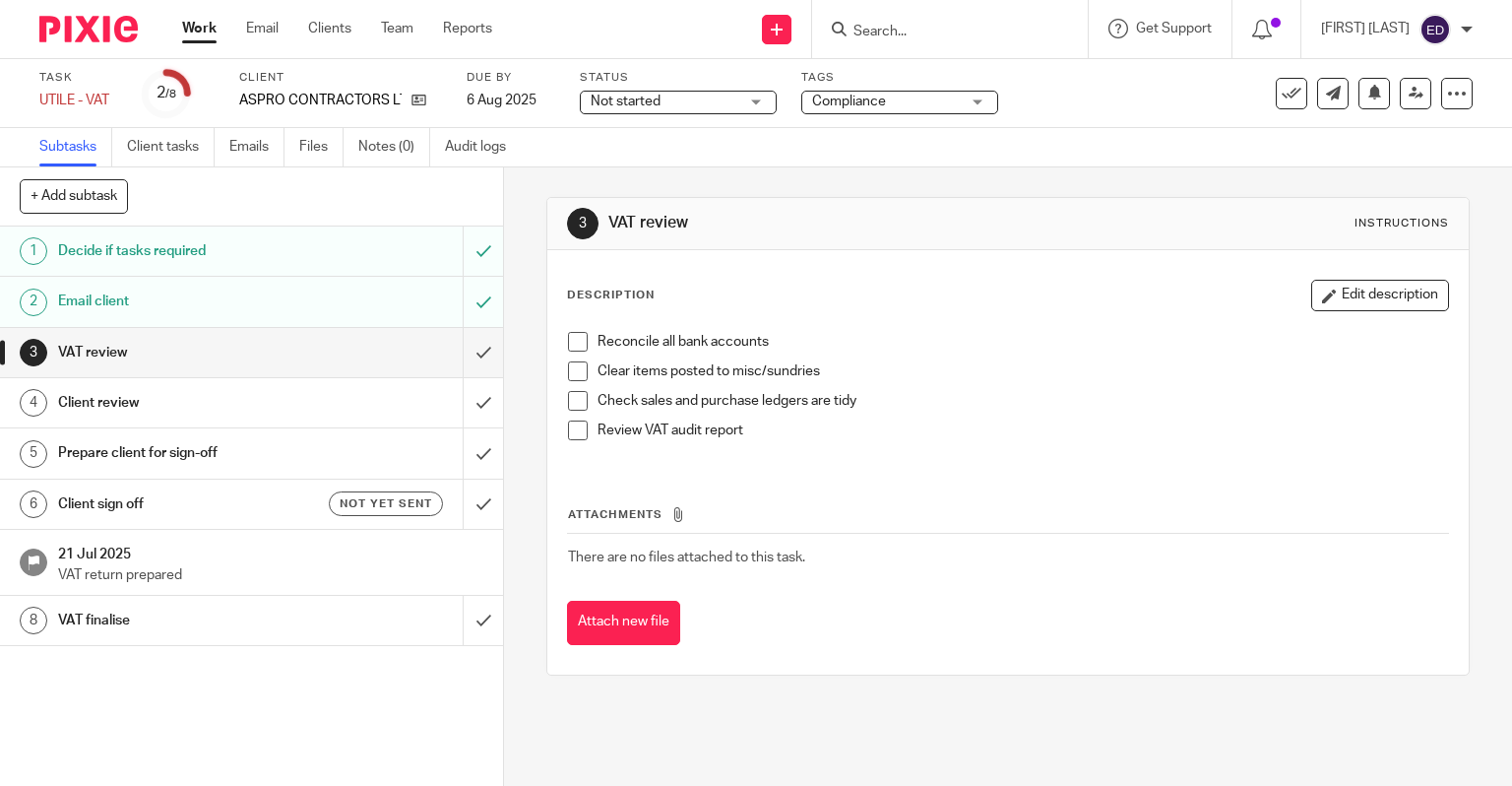 scroll, scrollTop: 0, scrollLeft: 0, axis: both 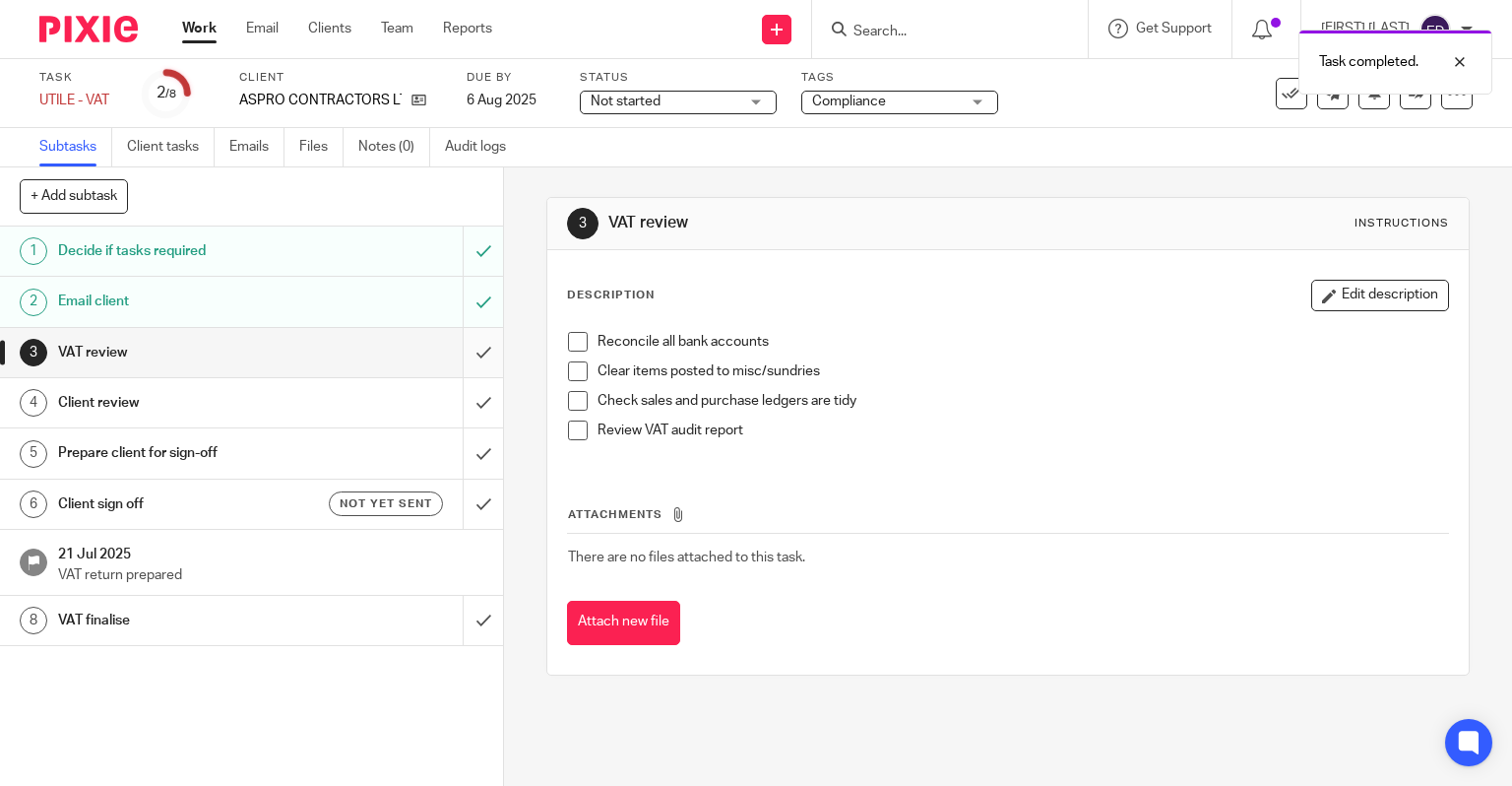 click at bounding box center (251, 353) 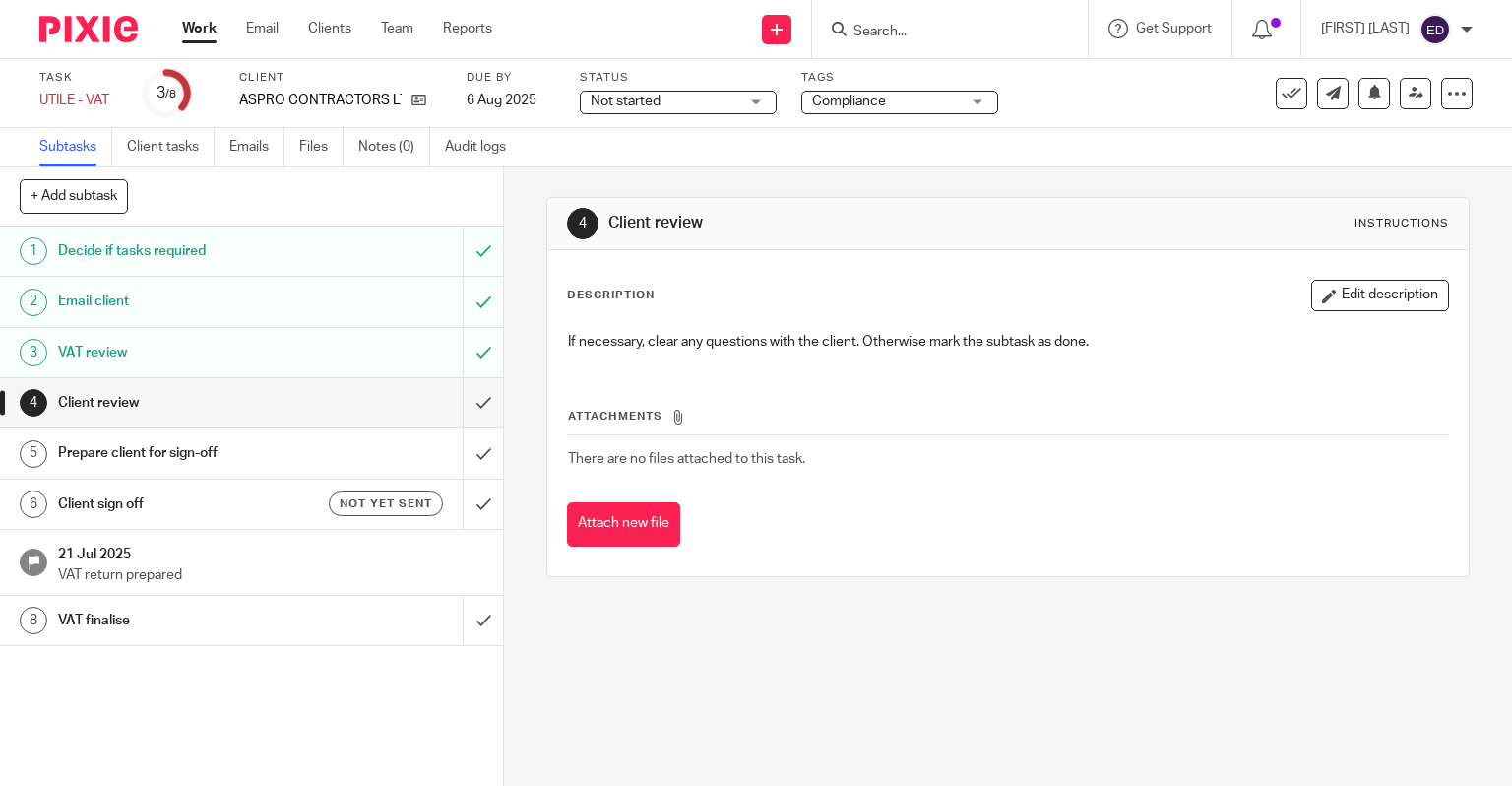 scroll, scrollTop: 0, scrollLeft: 0, axis: both 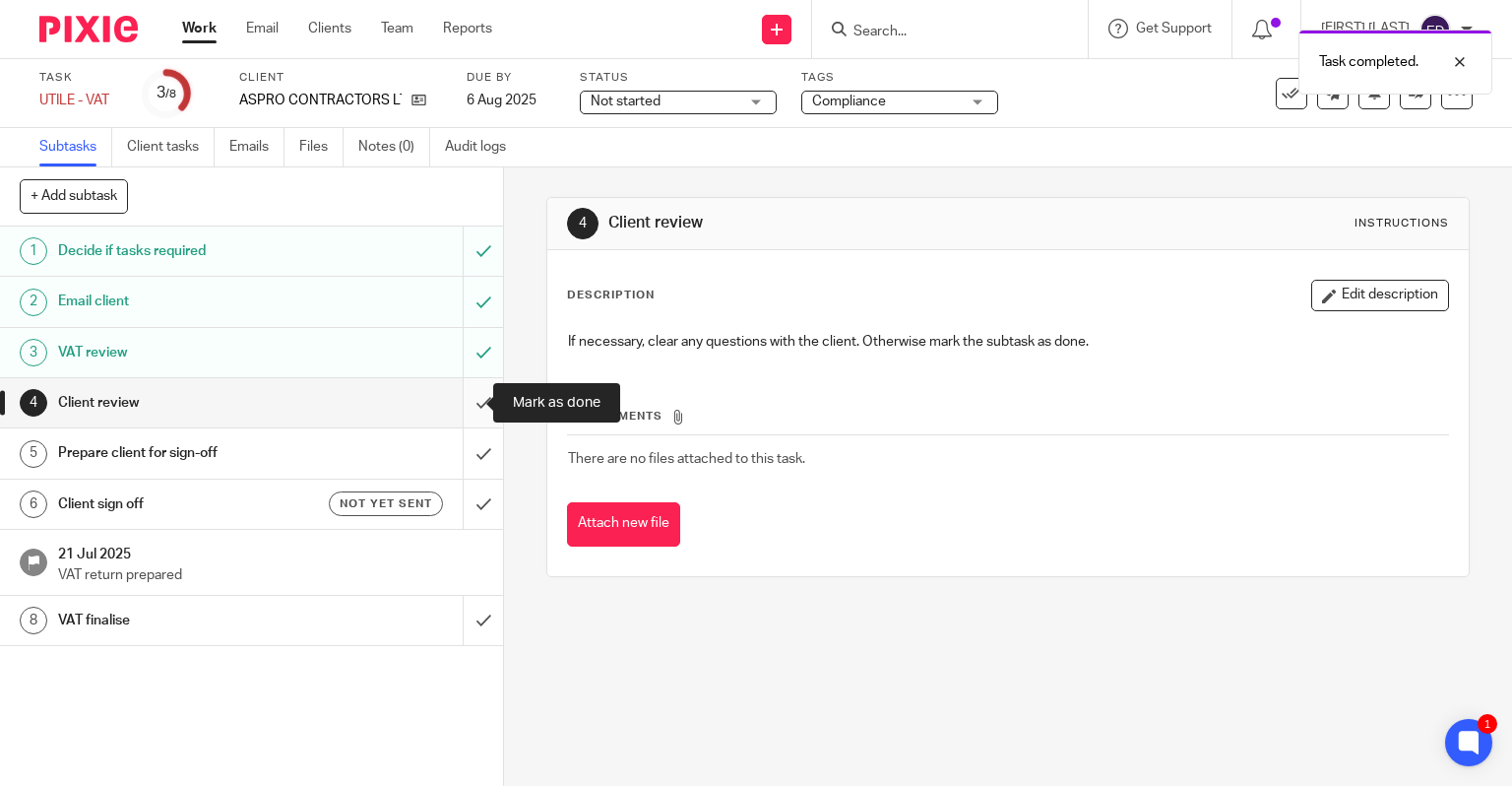 click at bounding box center (251, 403) 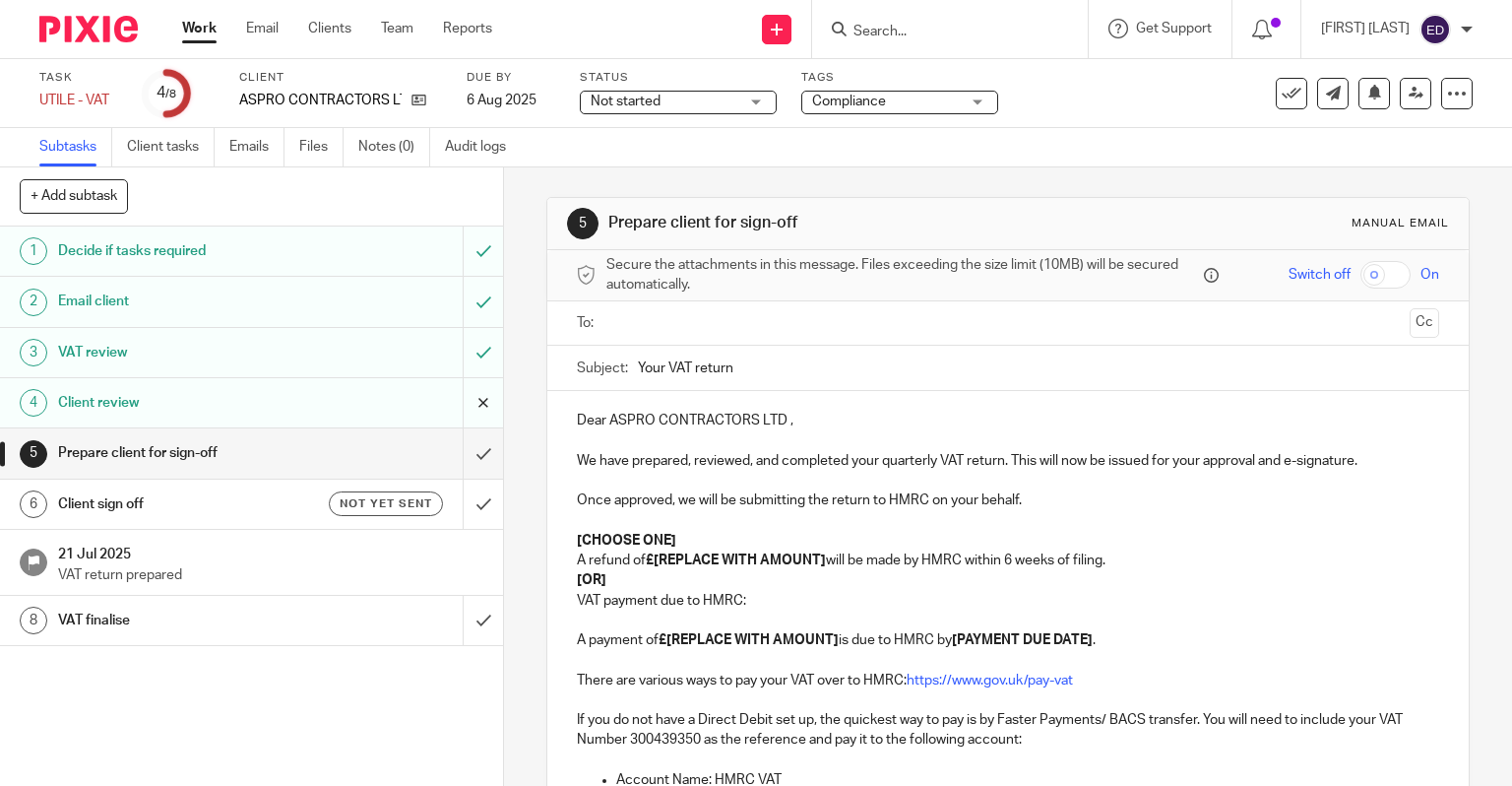 scroll, scrollTop: 0, scrollLeft: 0, axis: both 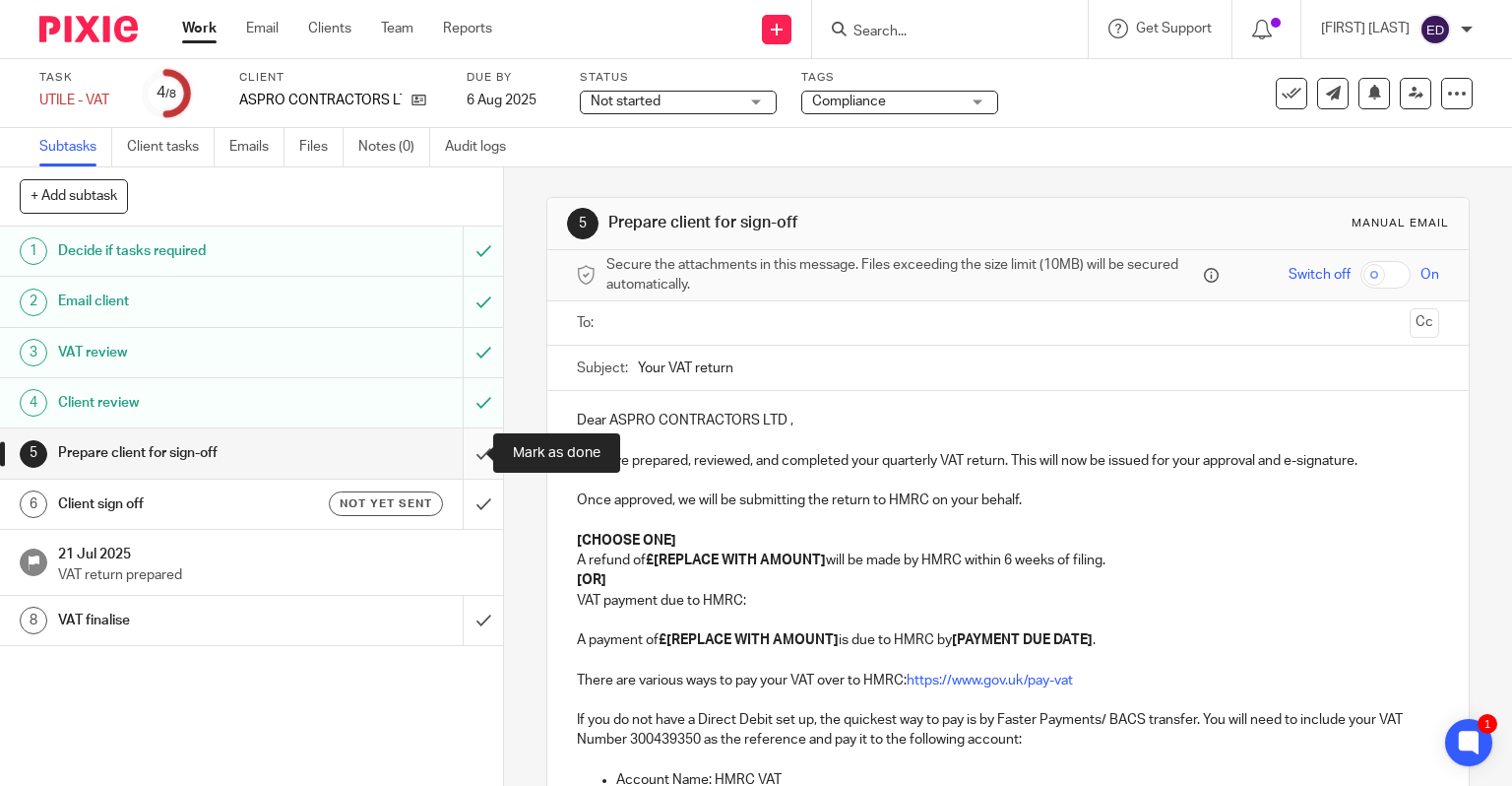 click at bounding box center [251, 453] 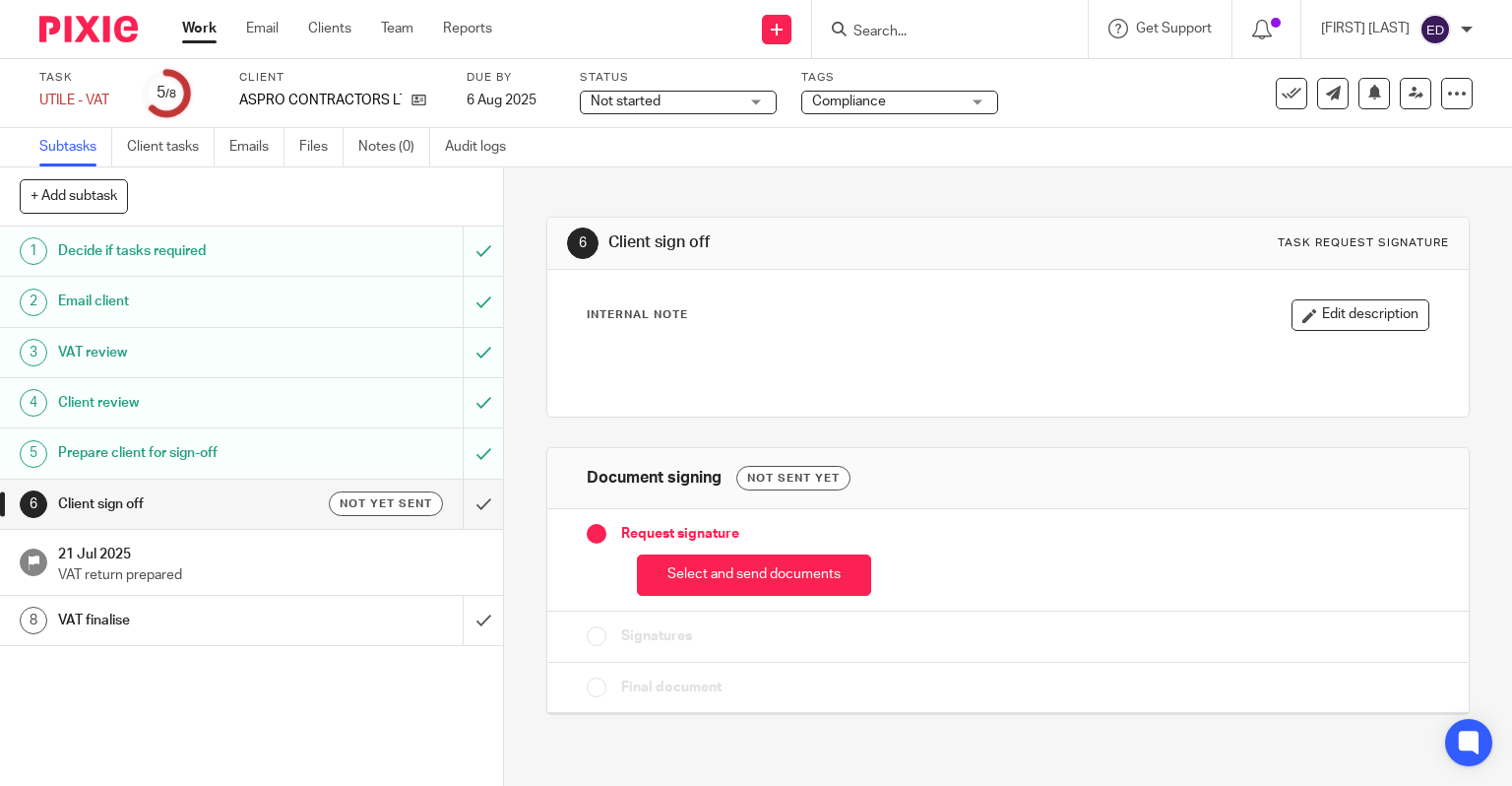 scroll, scrollTop: 0, scrollLeft: 0, axis: both 